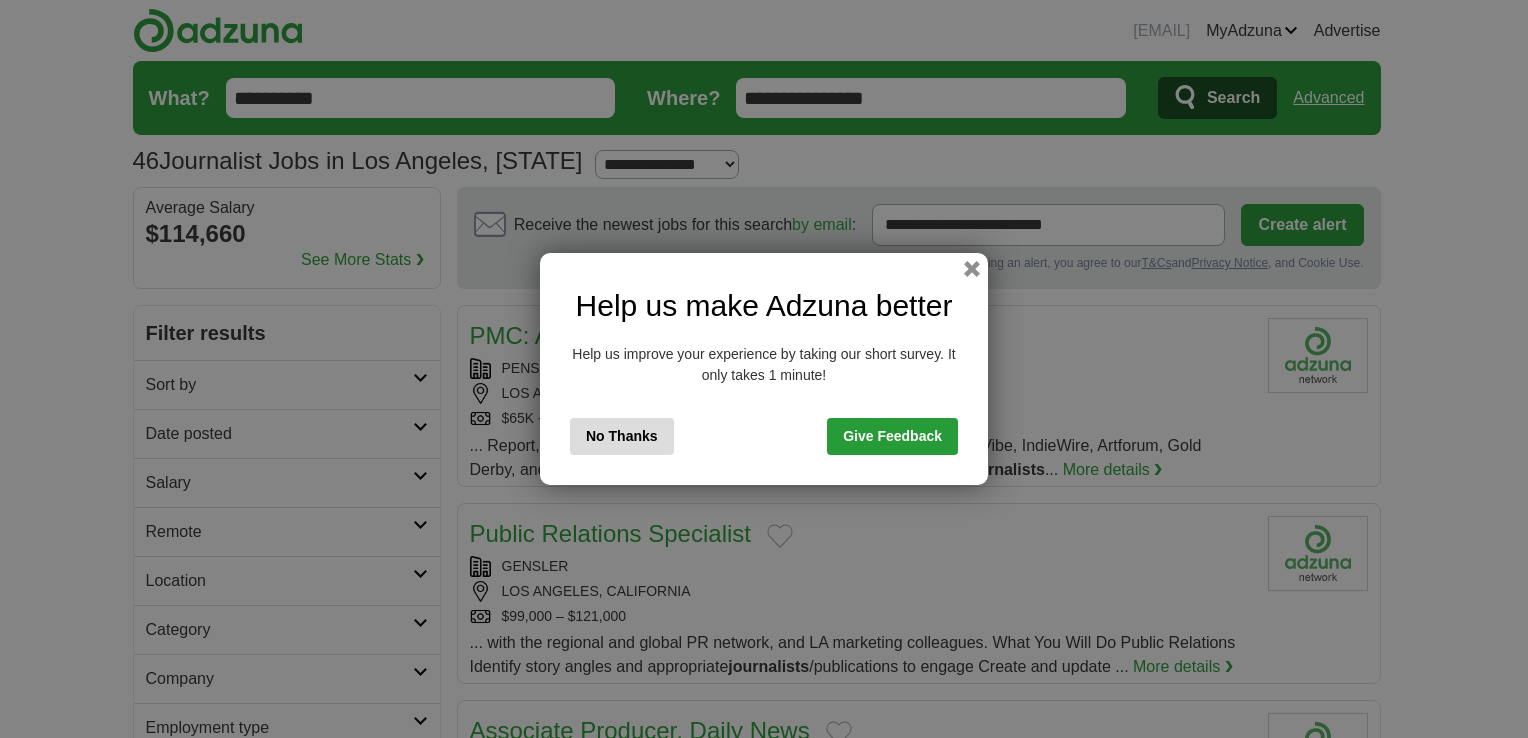 scroll, scrollTop: 0, scrollLeft: 0, axis: both 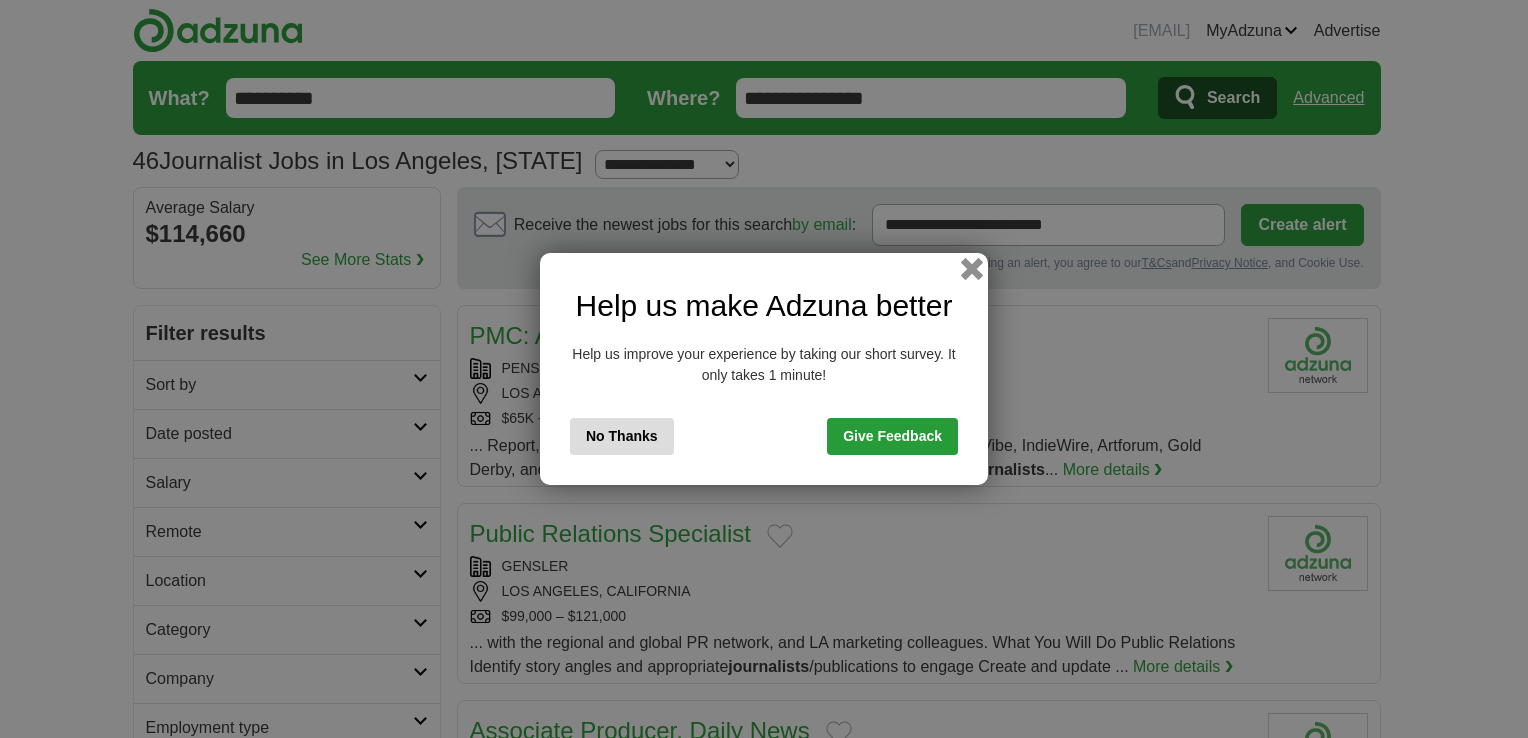 click at bounding box center (972, 269) 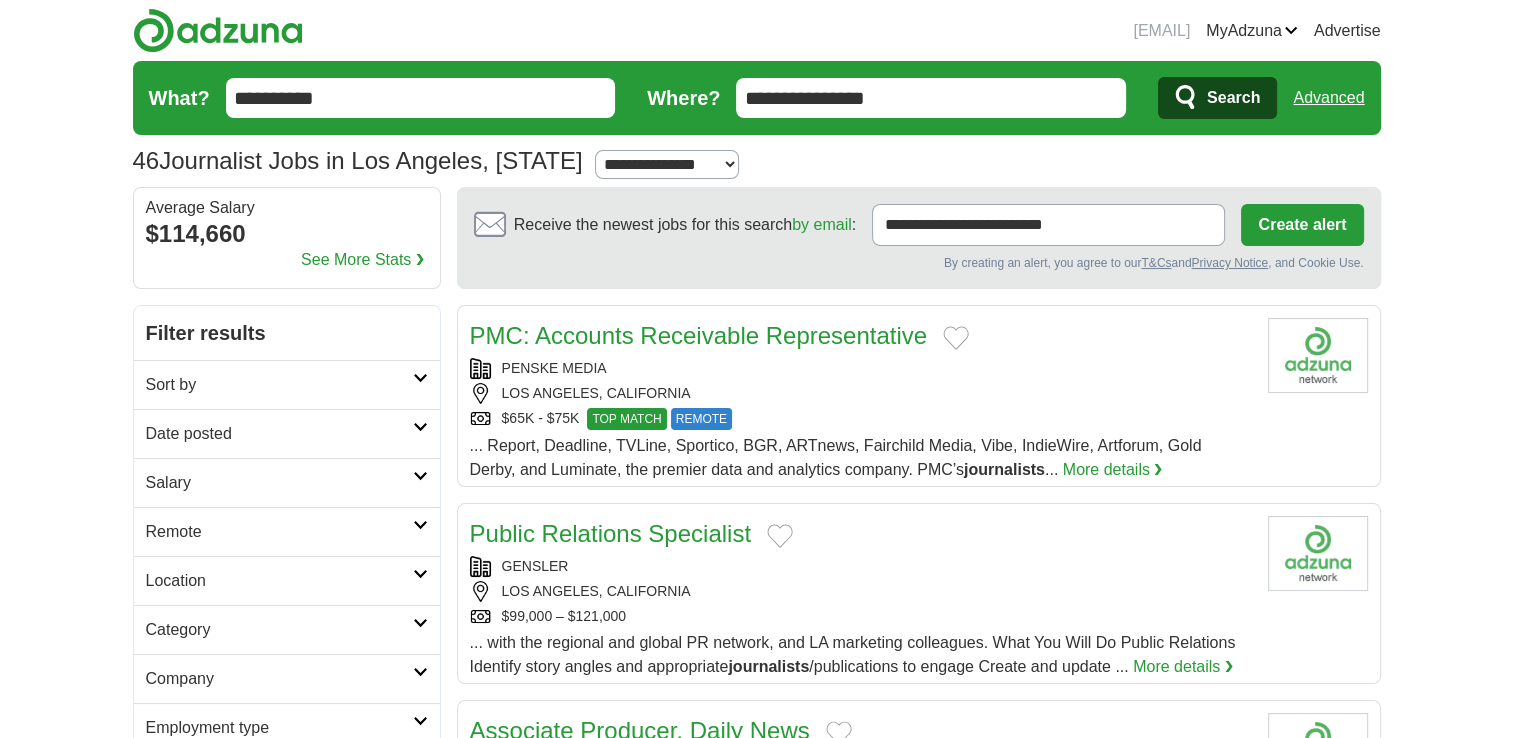 scroll, scrollTop: 0, scrollLeft: 0, axis: both 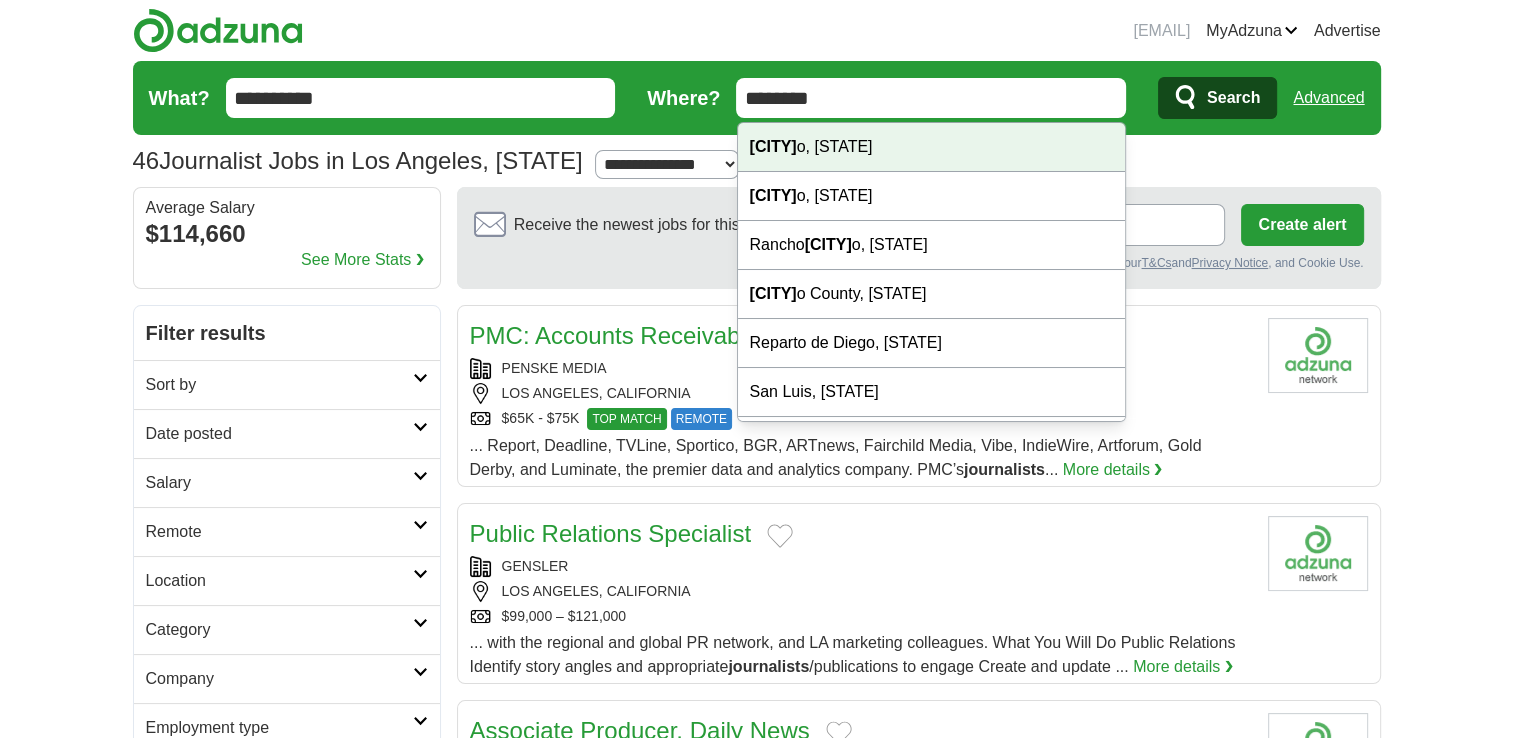 click on "San Dieg o, CA" at bounding box center [932, 147] 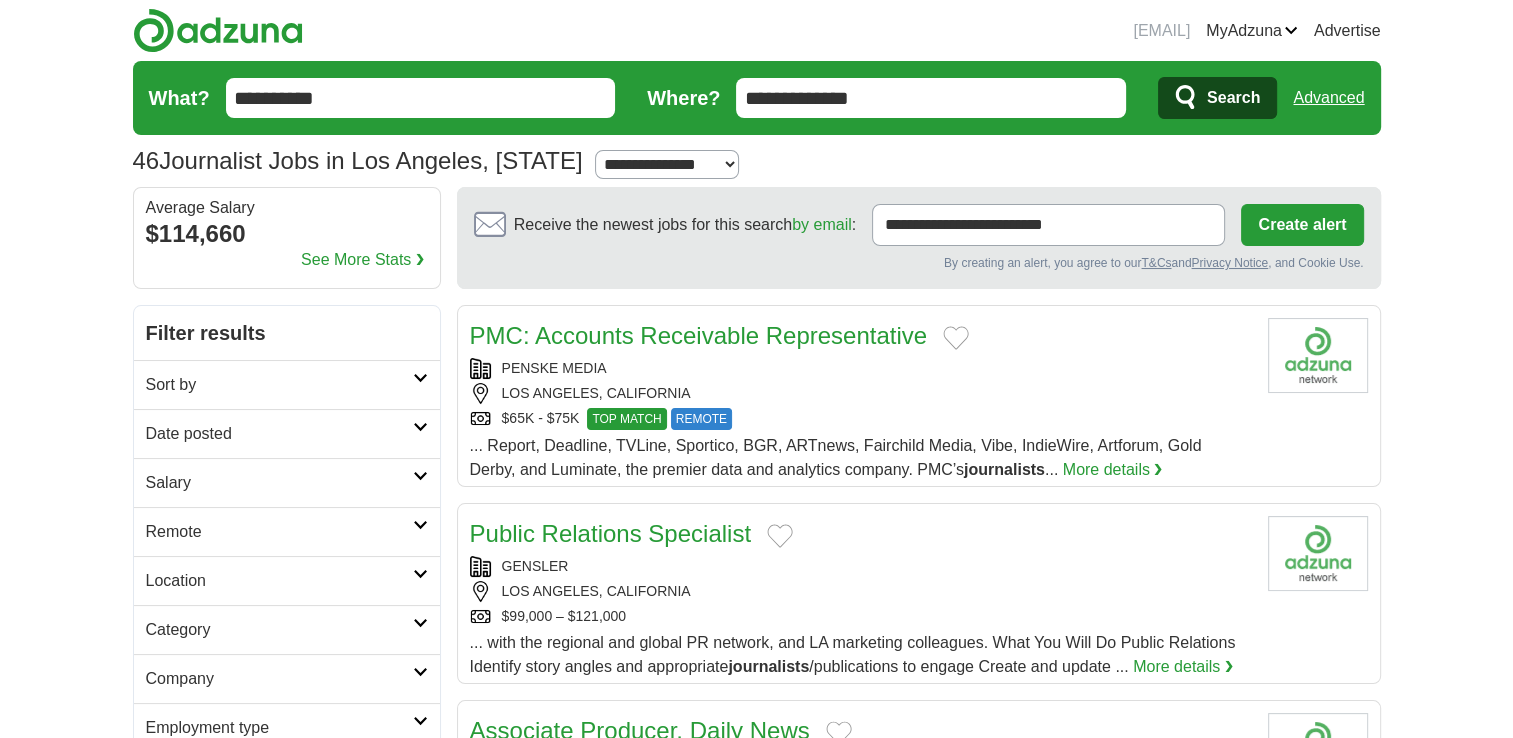 click on "Search" at bounding box center [1233, 98] 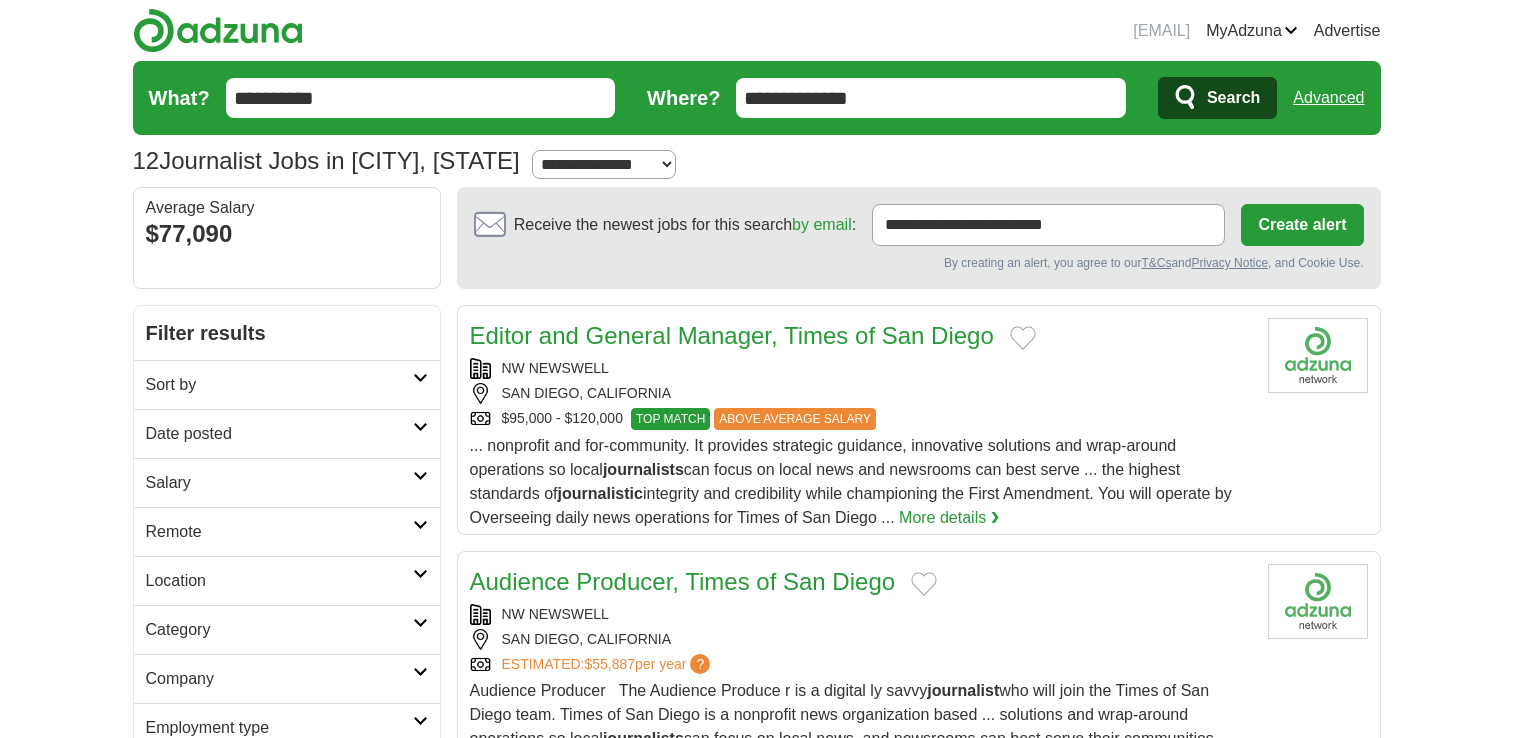 scroll, scrollTop: 0, scrollLeft: 0, axis: both 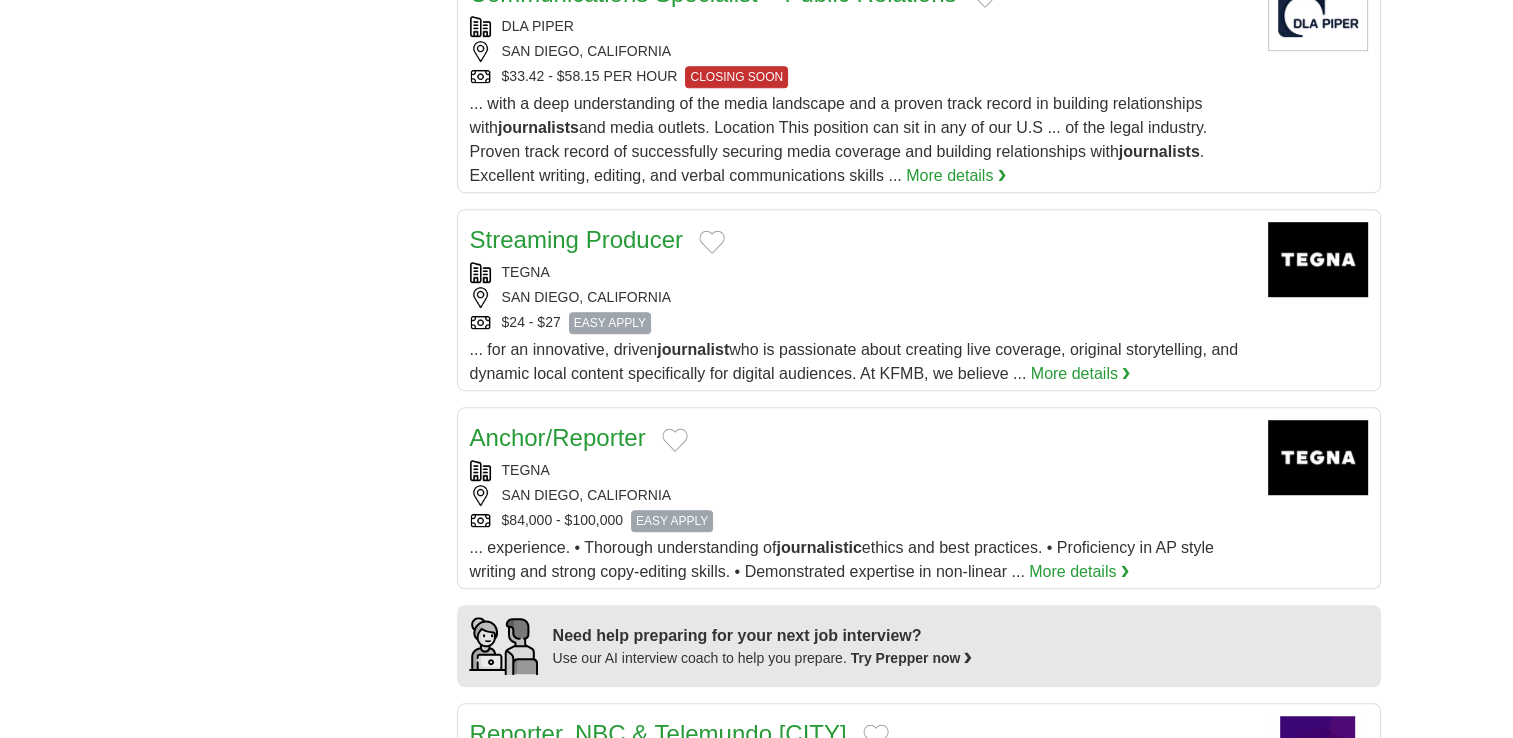 click on "Streaming Producer" at bounding box center [576, 239] 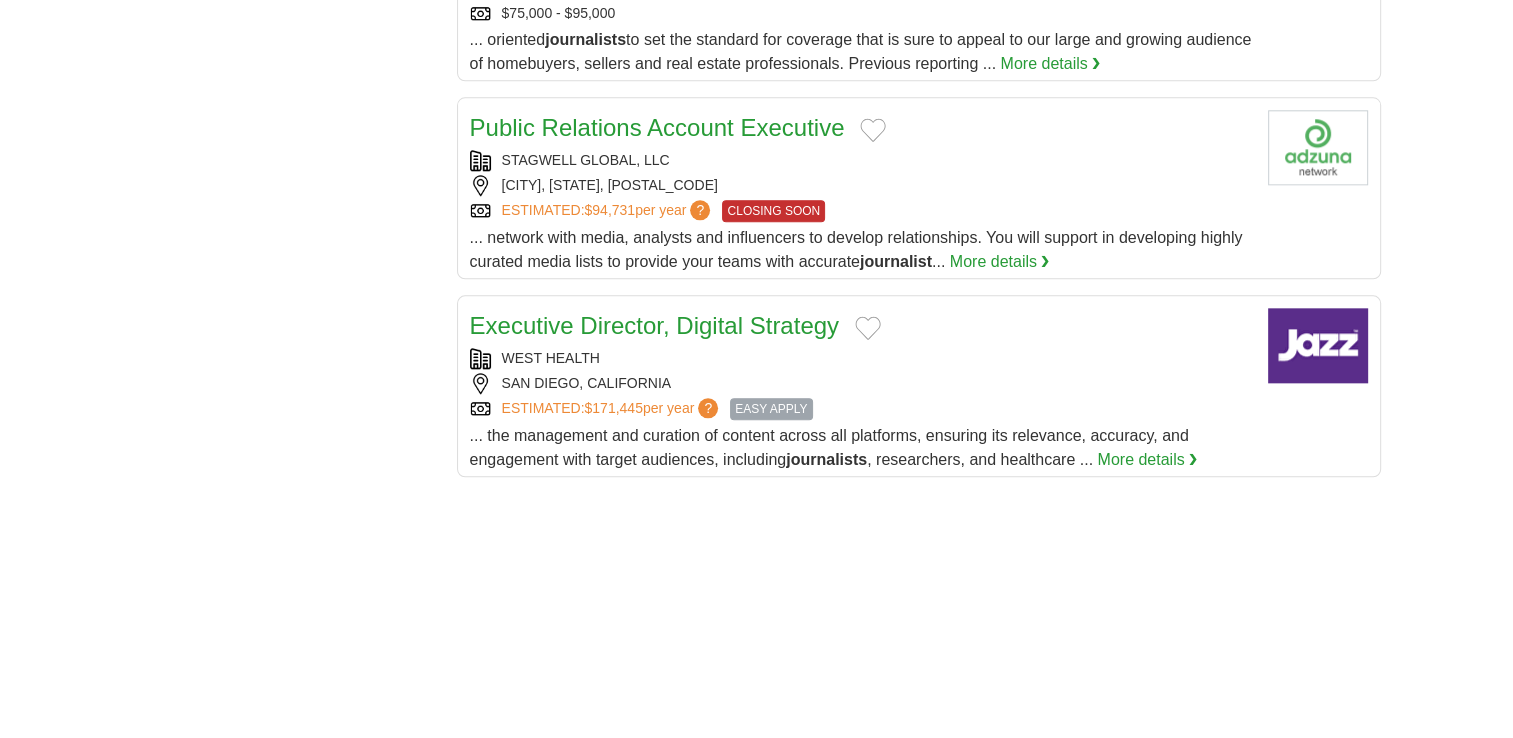 scroll, scrollTop: 2000, scrollLeft: 0, axis: vertical 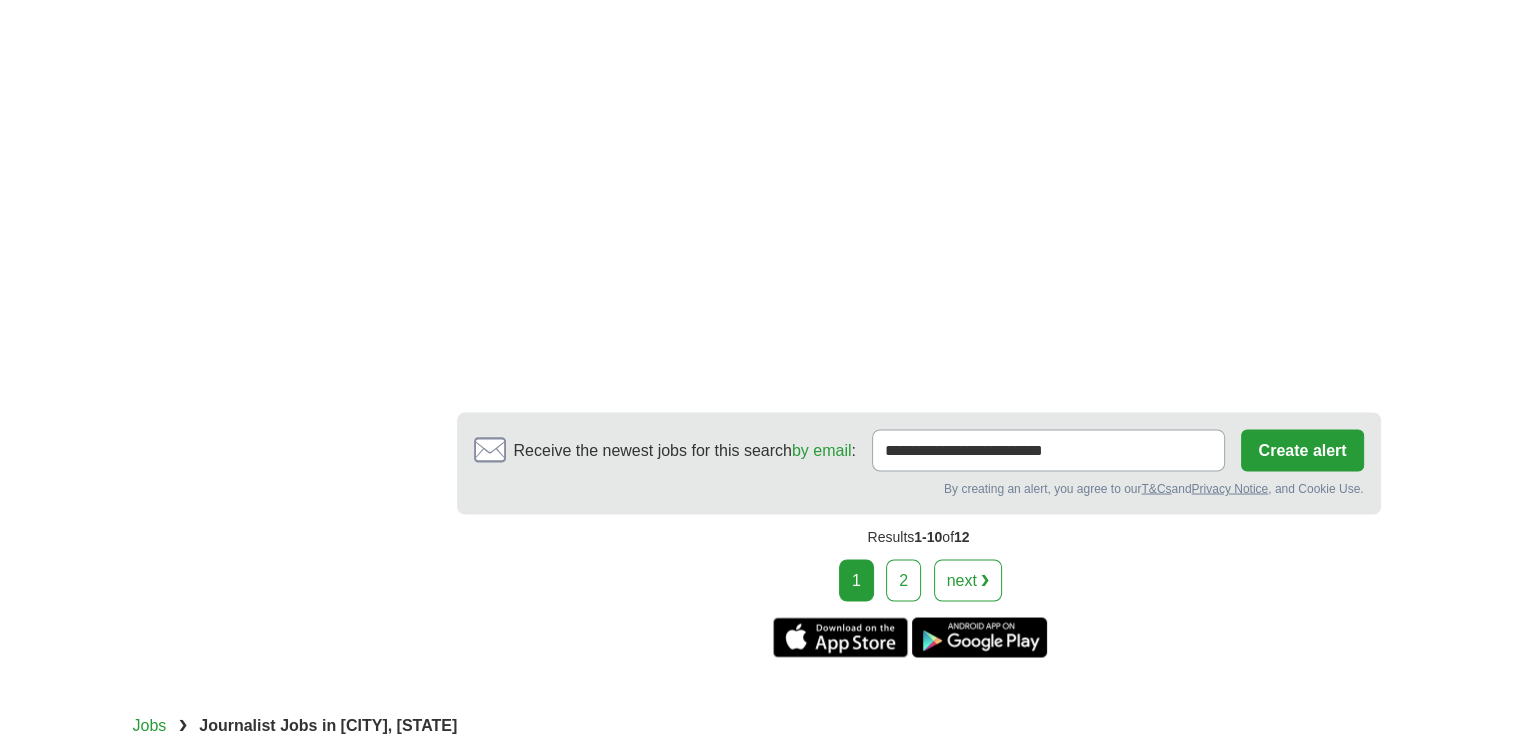 click on "2" at bounding box center [903, 580] 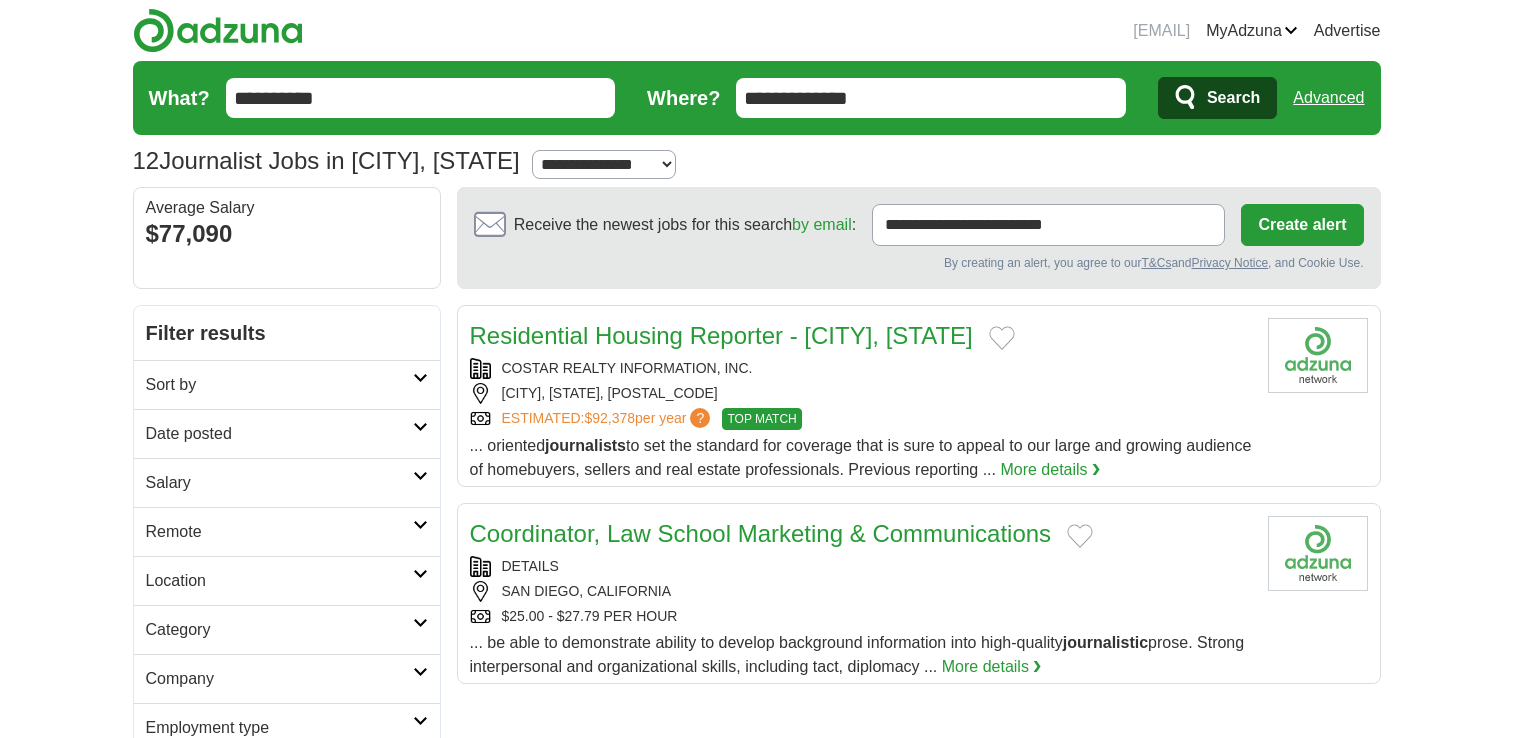 scroll, scrollTop: 0, scrollLeft: 0, axis: both 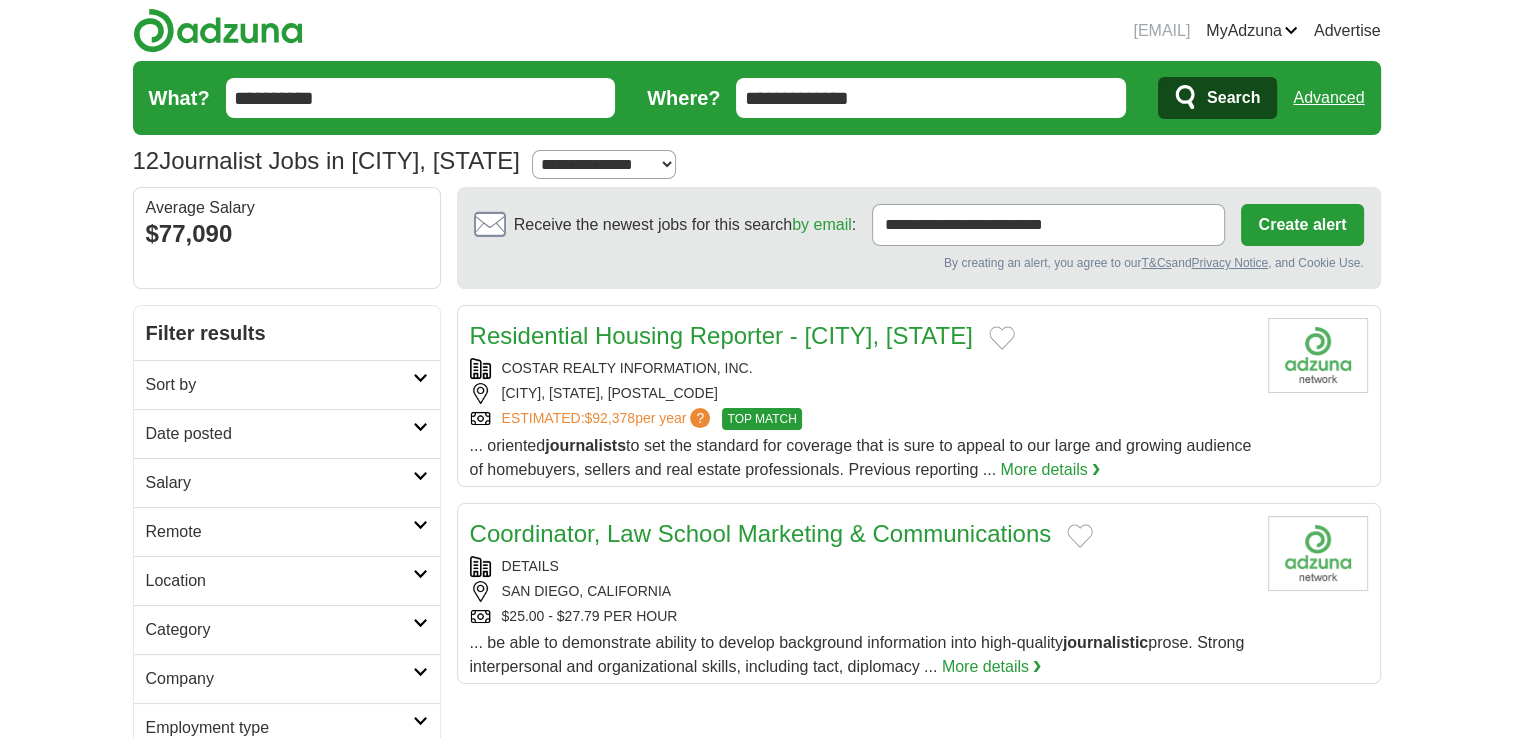 drag, startPoint x: 340, startPoint y: 101, endPoint x: 72, endPoint y: 115, distance: 268.36542 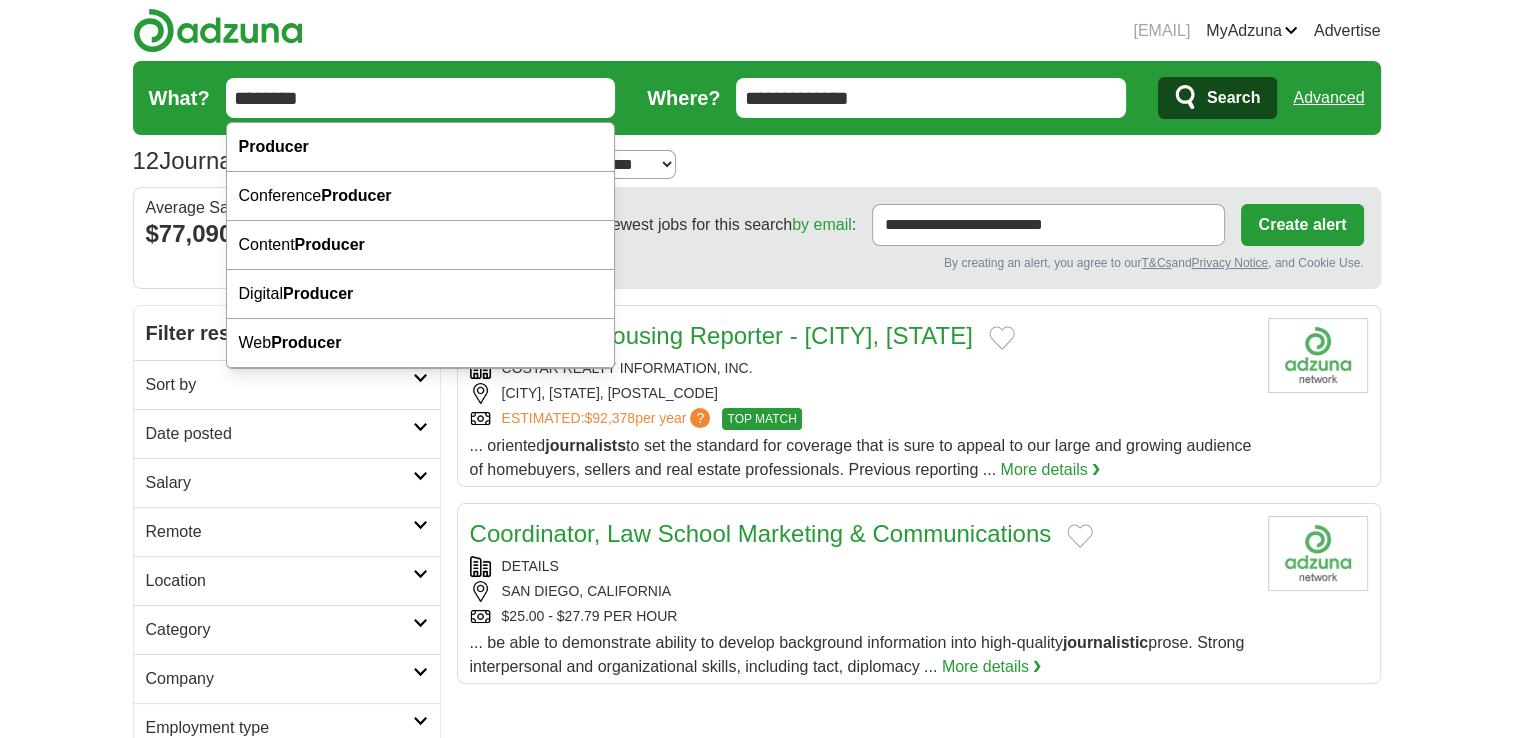 type on "********" 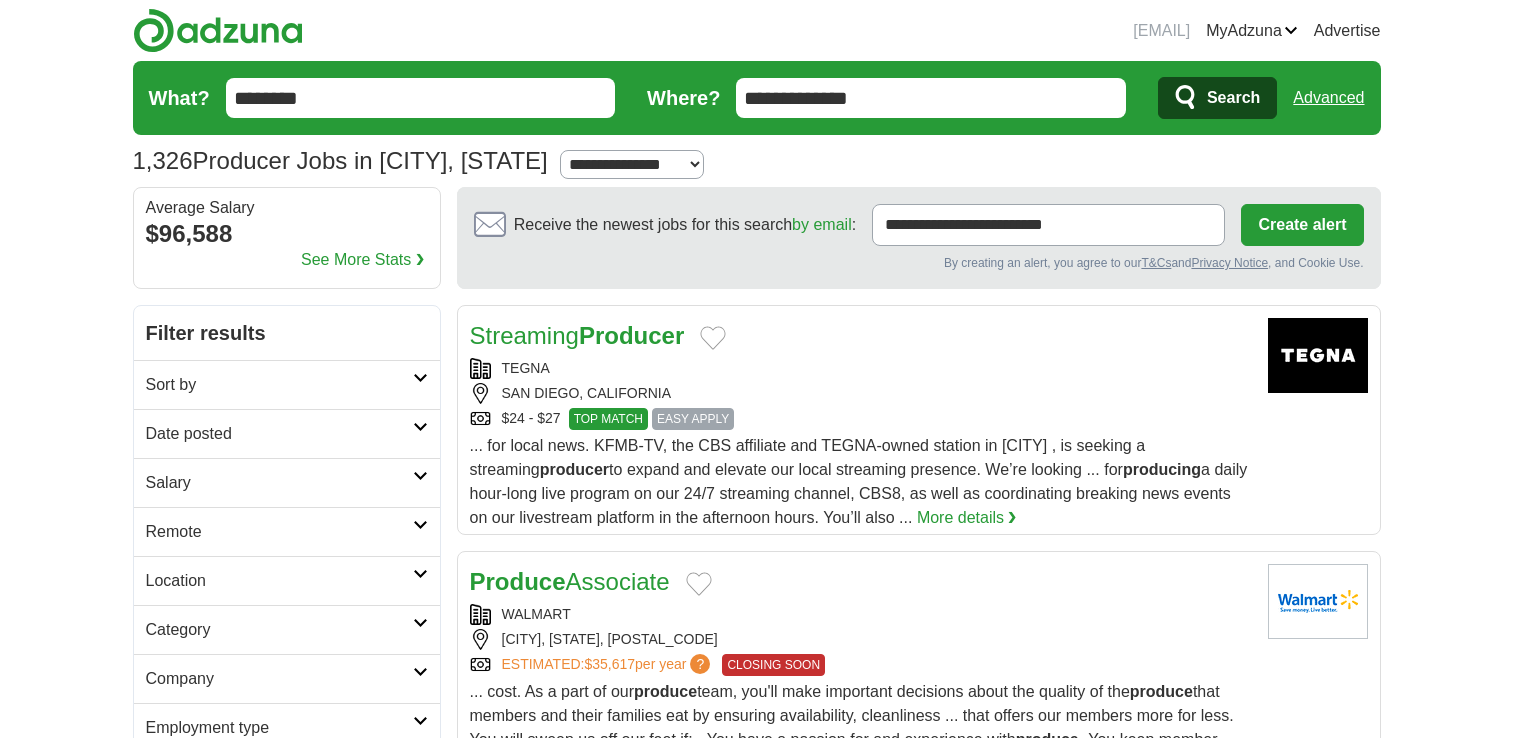 scroll, scrollTop: 0, scrollLeft: 0, axis: both 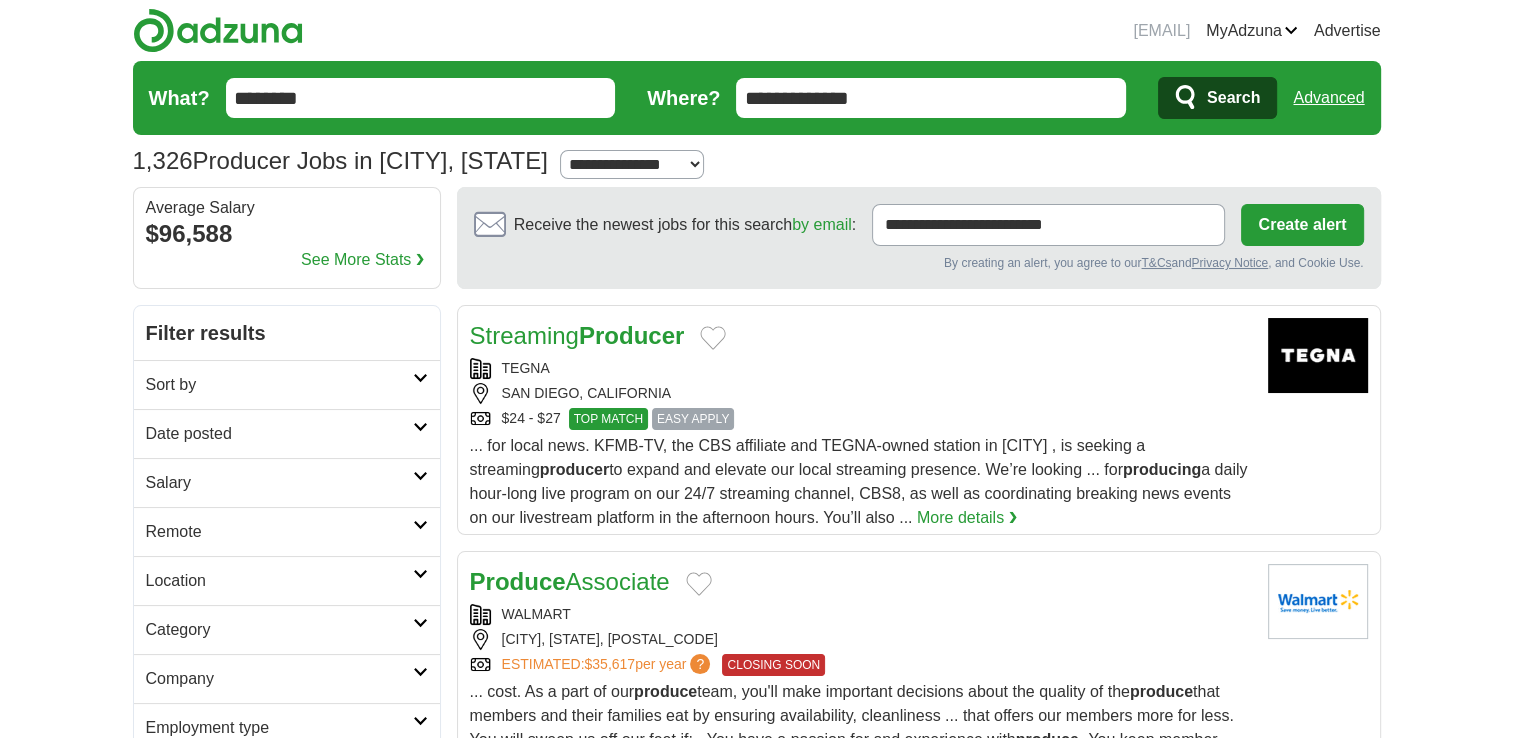 drag, startPoint x: 889, startPoint y: 92, endPoint x: 706, endPoint y: 78, distance: 183.53474 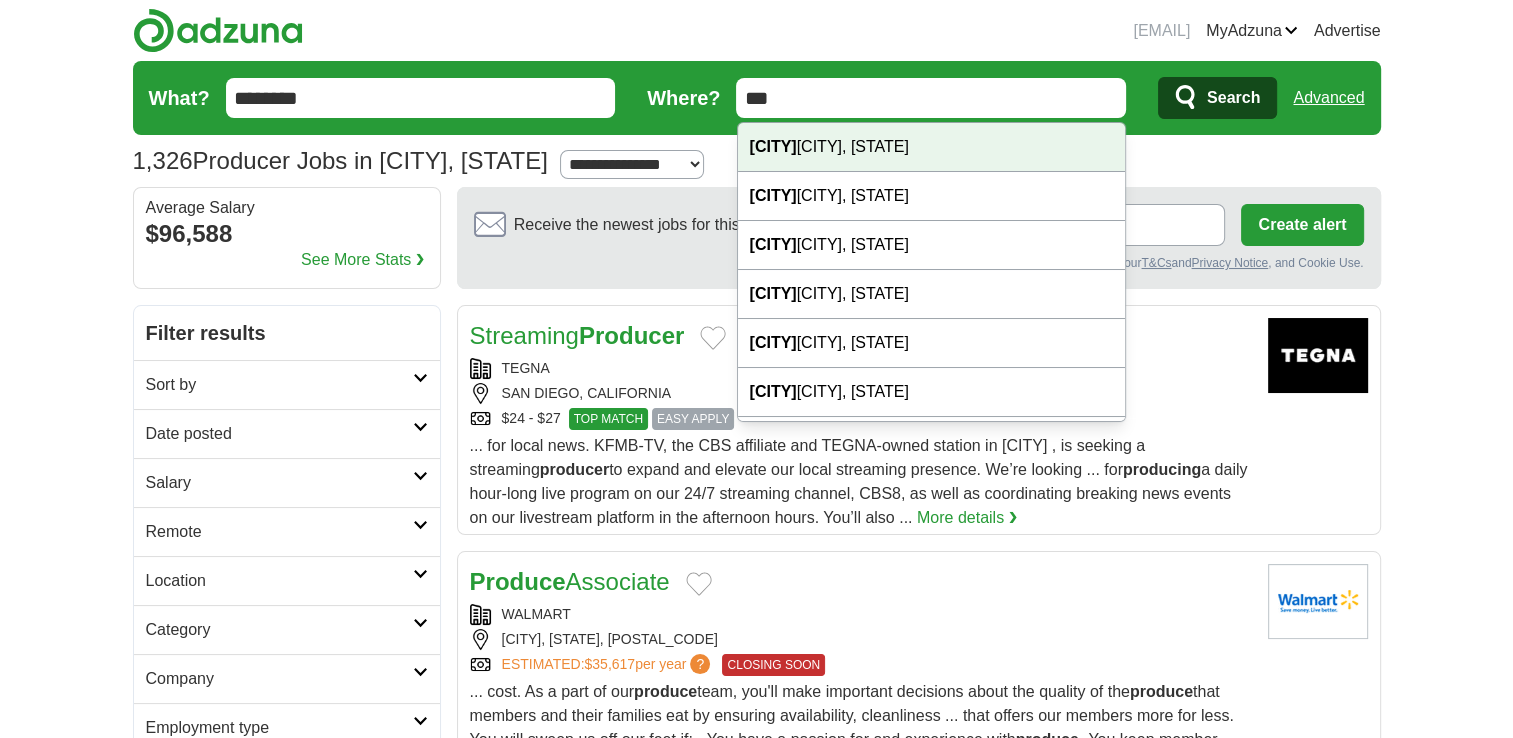click on "Los  Angeles, CA" at bounding box center (932, 147) 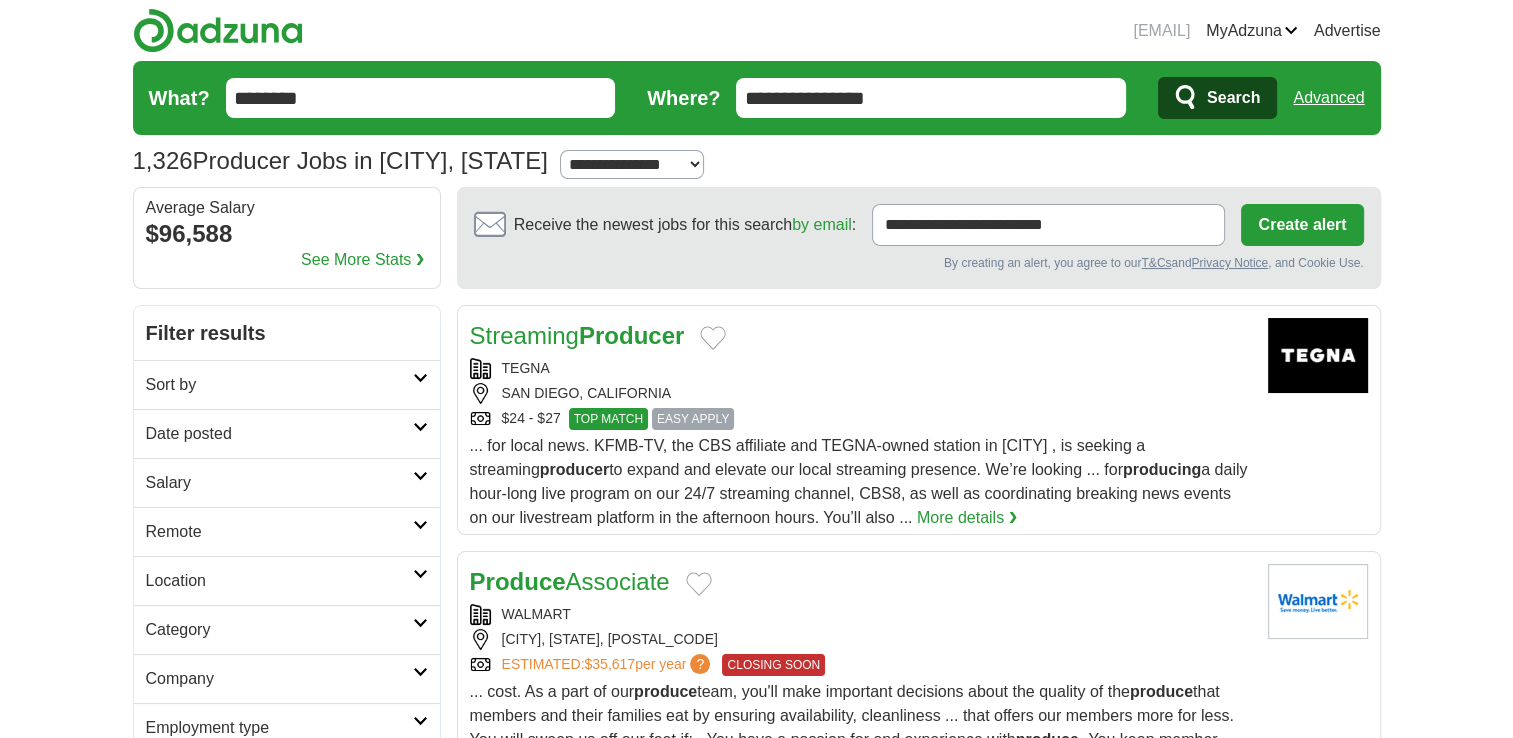 click on "Search" at bounding box center [1217, 98] 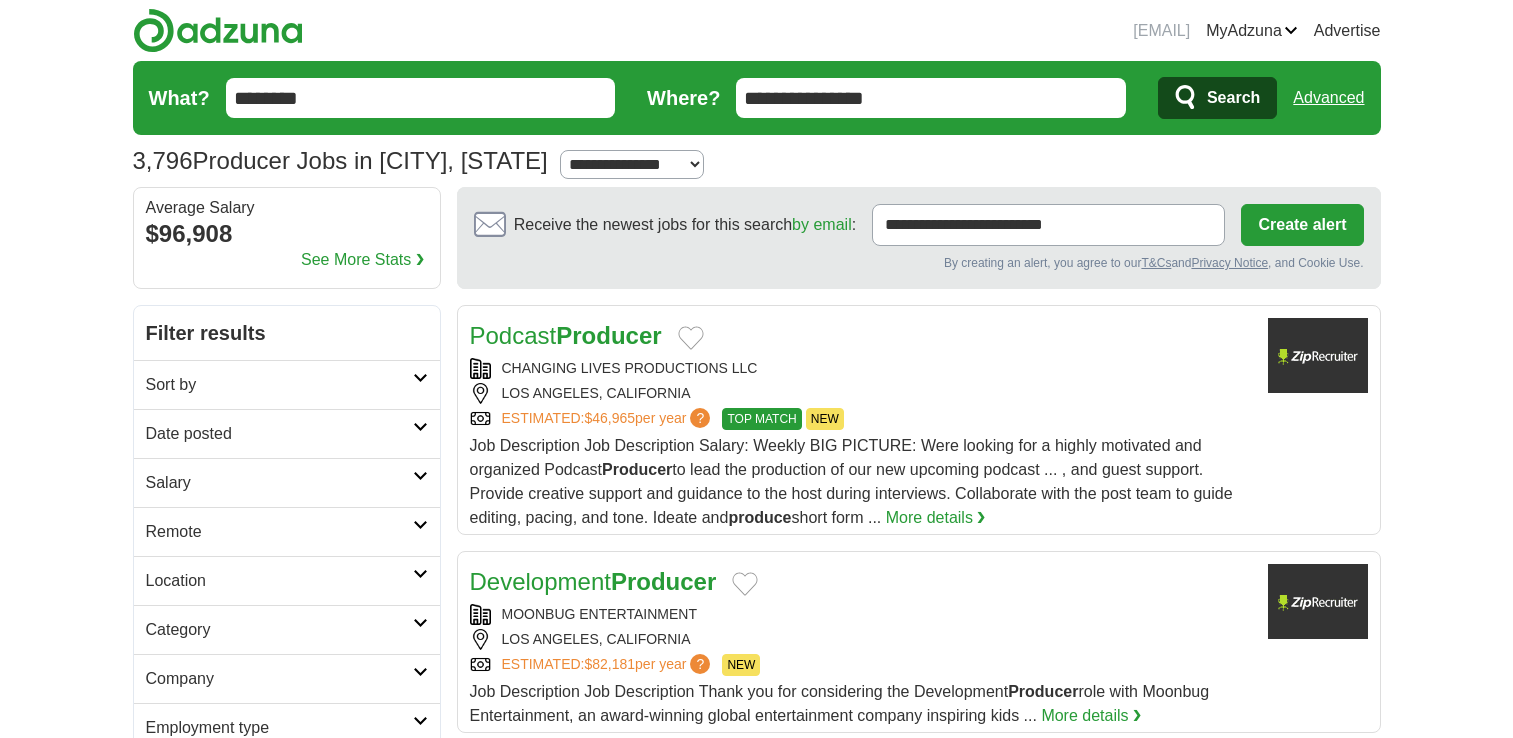 scroll, scrollTop: 0, scrollLeft: 0, axis: both 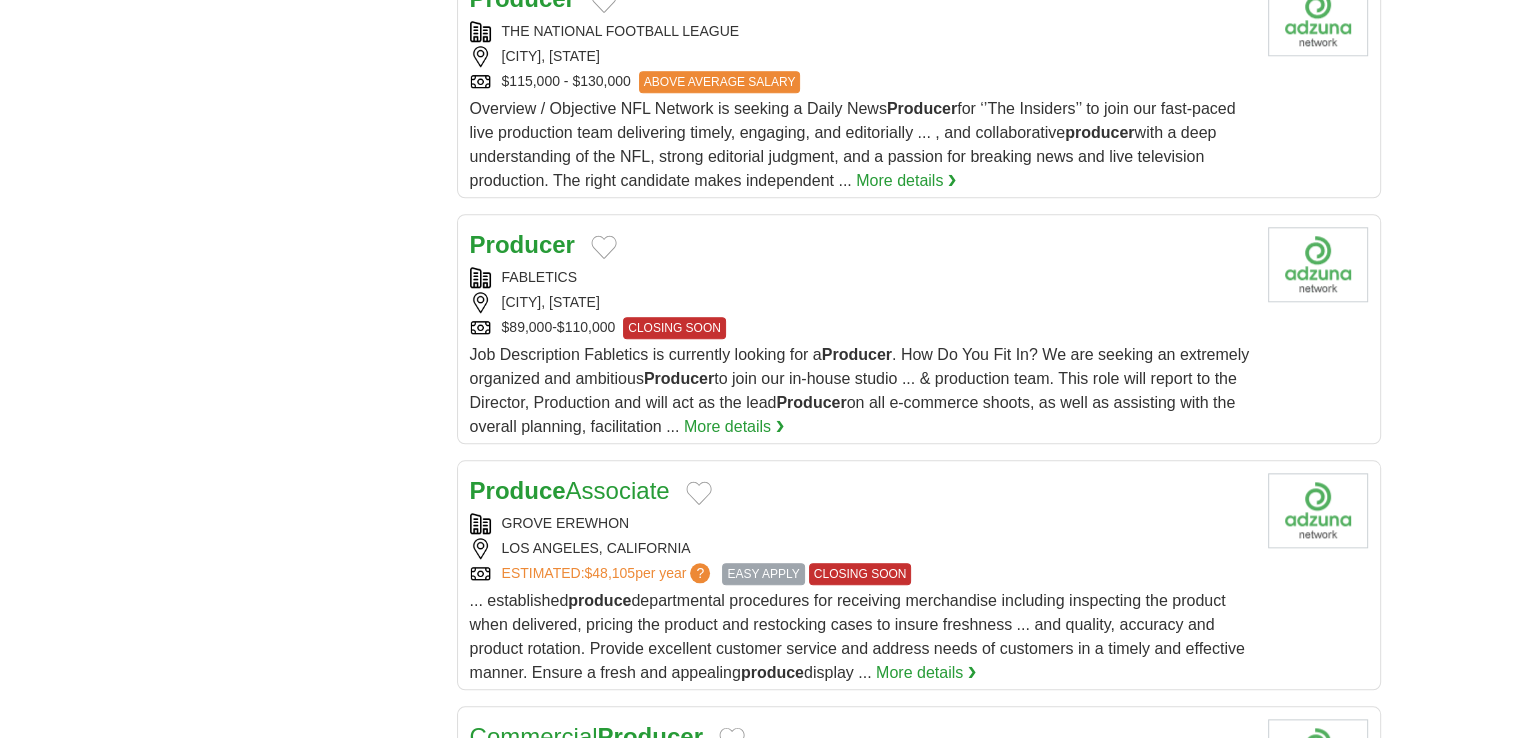click on "Producer" at bounding box center (522, 244) 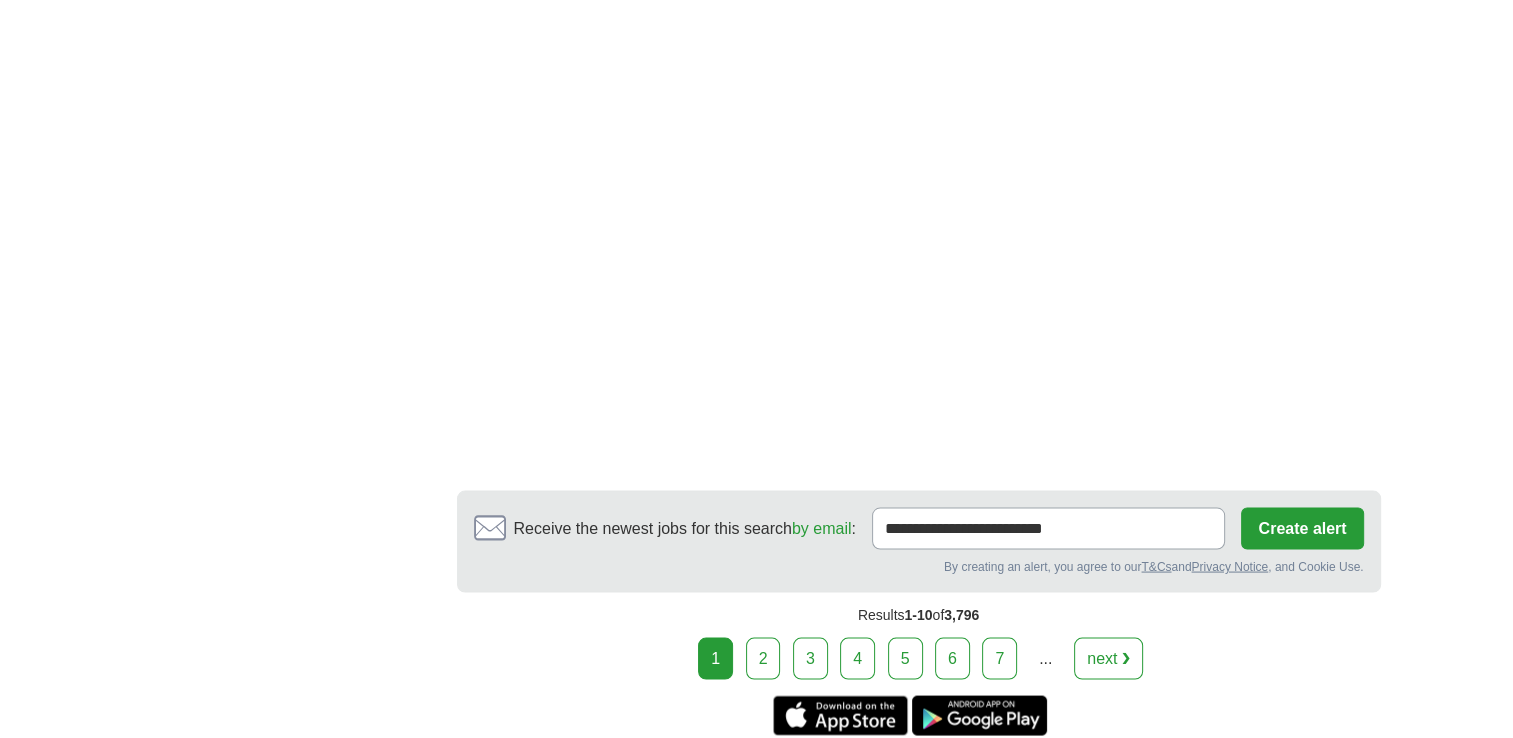 scroll, scrollTop: 3900, scrollLeft: 0, axis: vertical 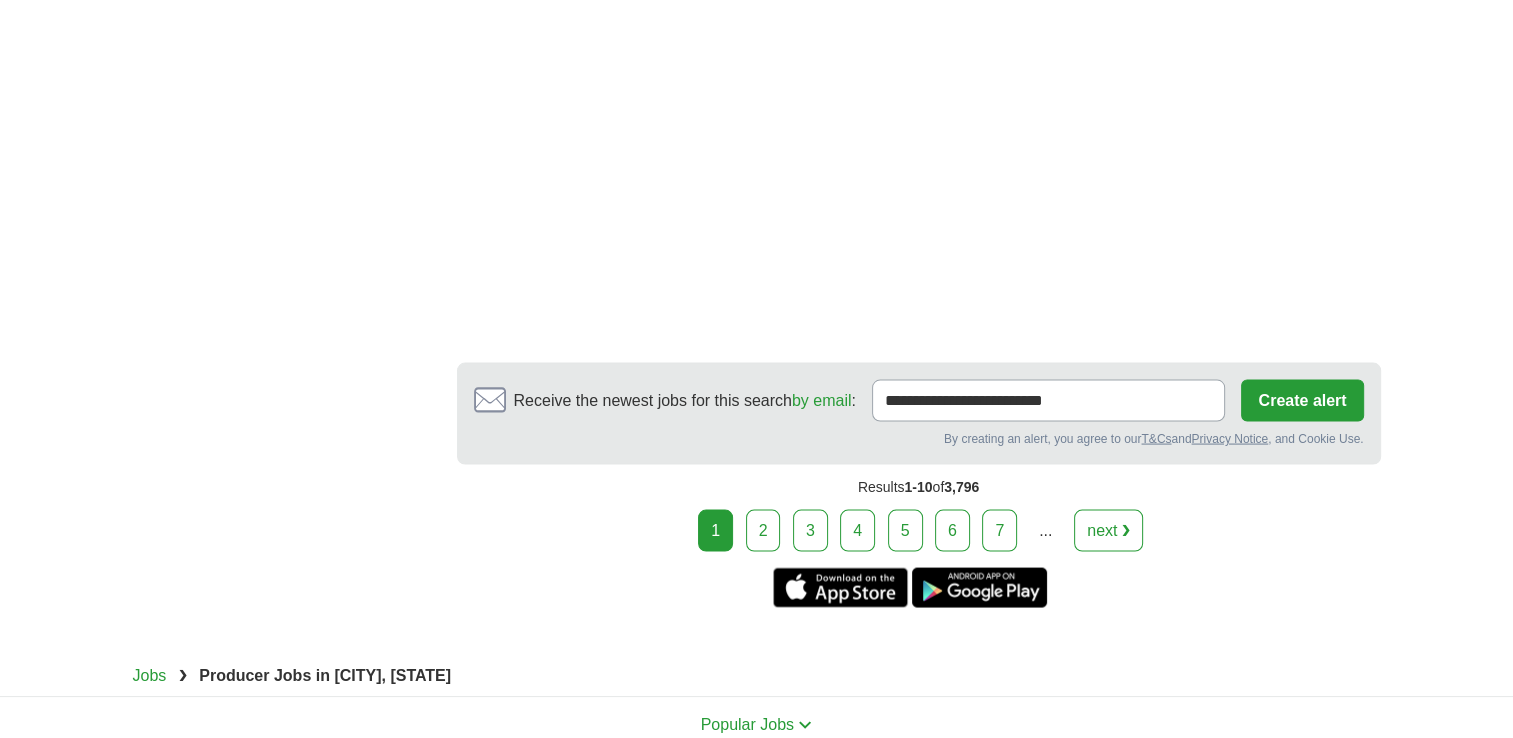 click on "2" at bounding box center [763, 531] 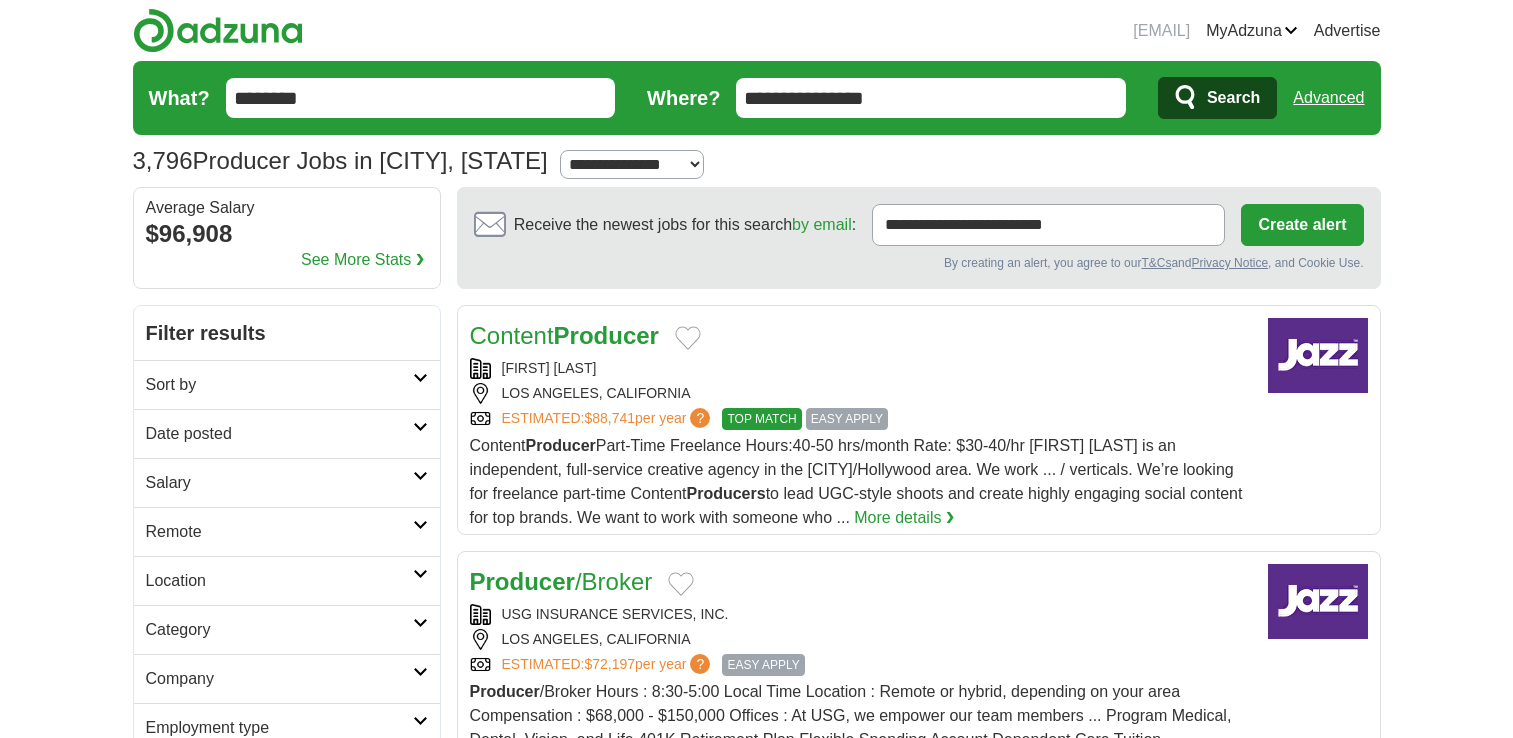 scroll, scrollTop: 0, scrollLeft: 0, axis: both 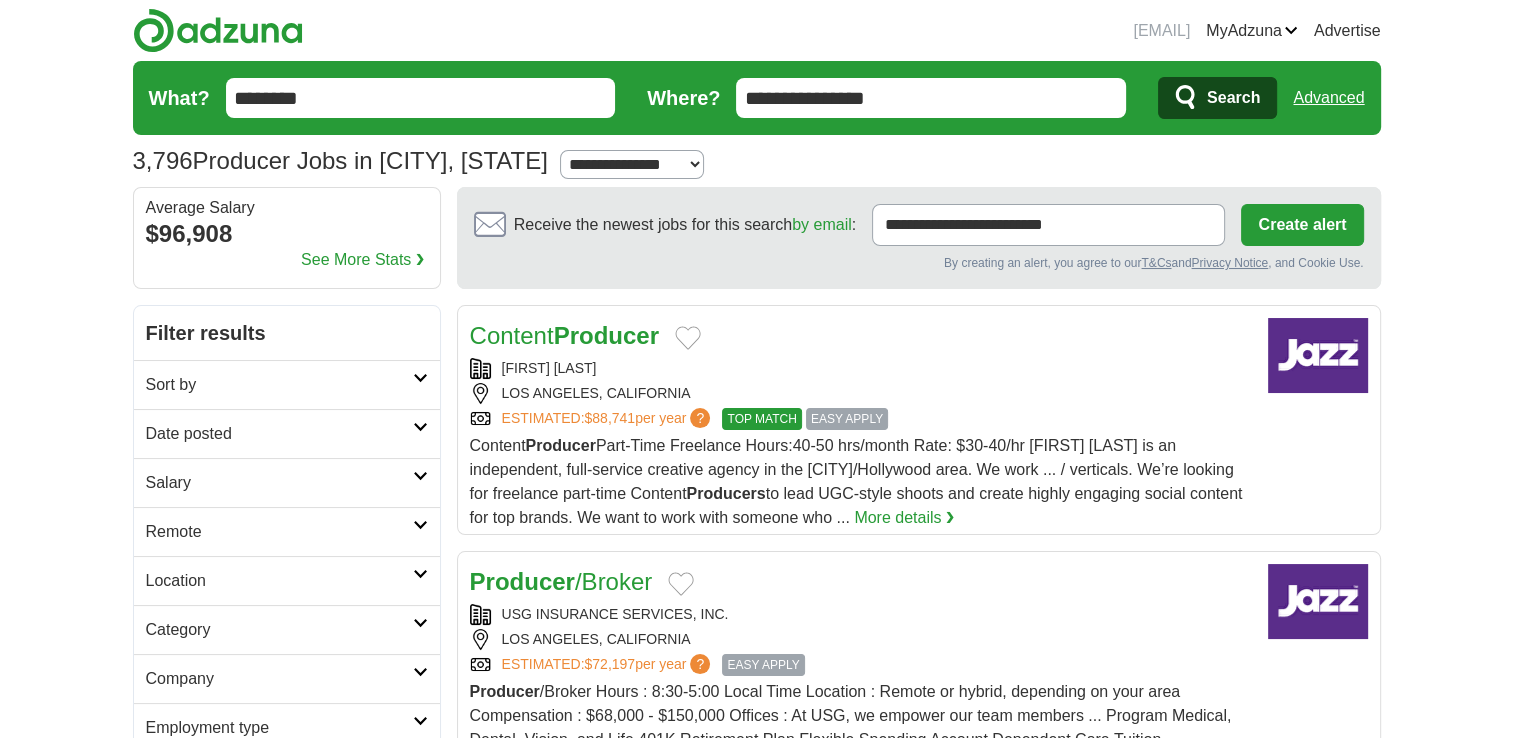 click on "Producer" at bounding box center [606, 335] 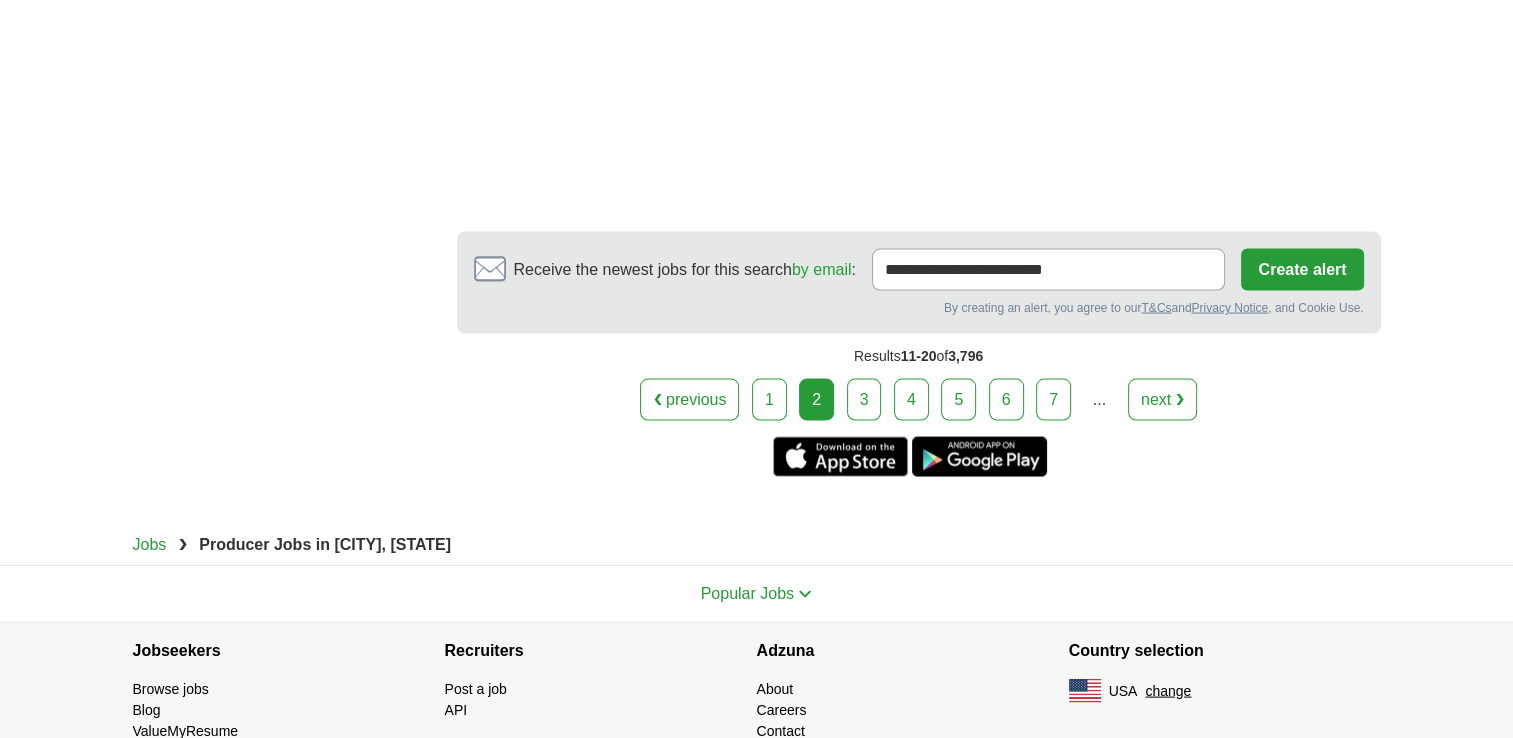 scroll, scrollTop: 3958, scrollLeft: 0, axis: vertical 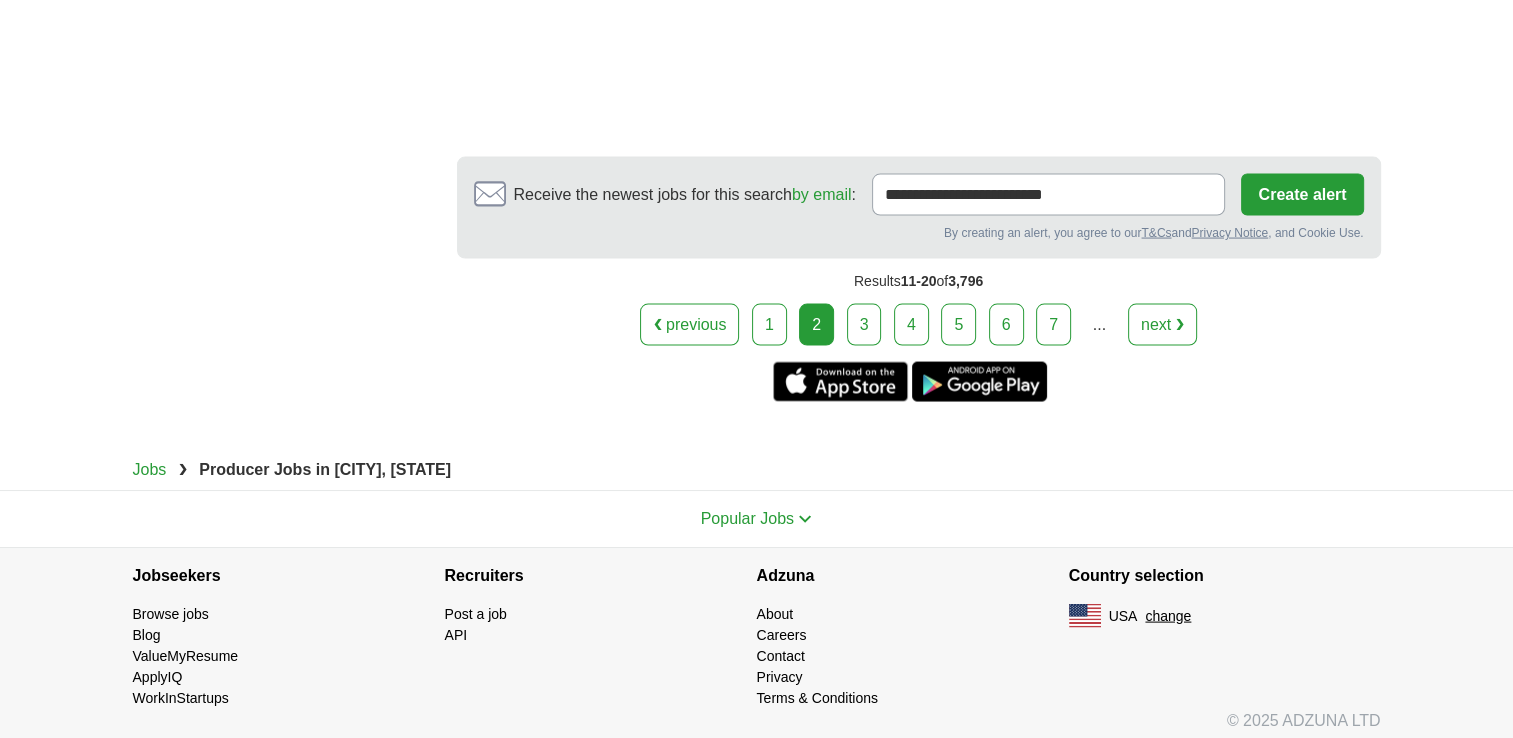 click on "3" at bounding box center (864, 325) 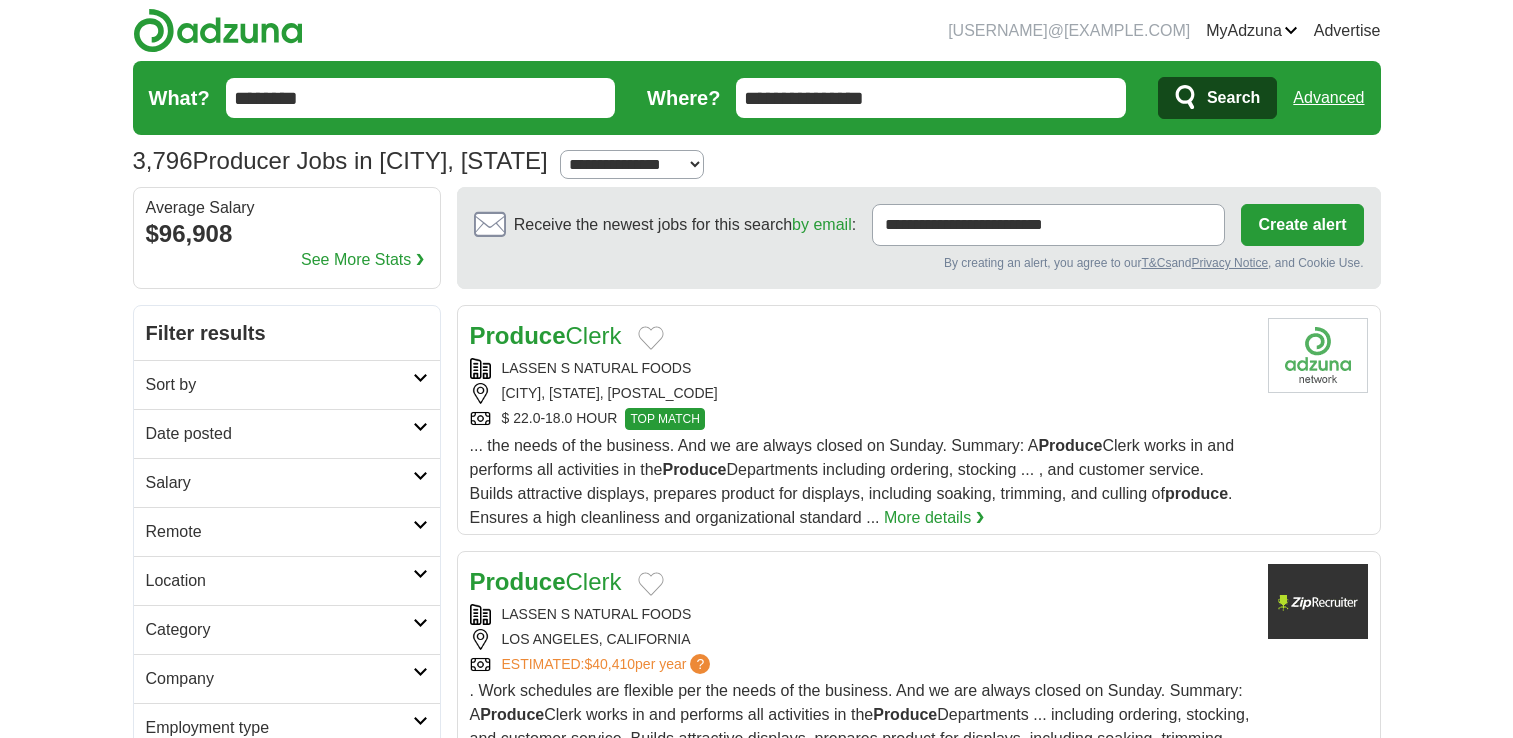 scroll, scrollTop: 0, scrollLeft: 0, axis: both 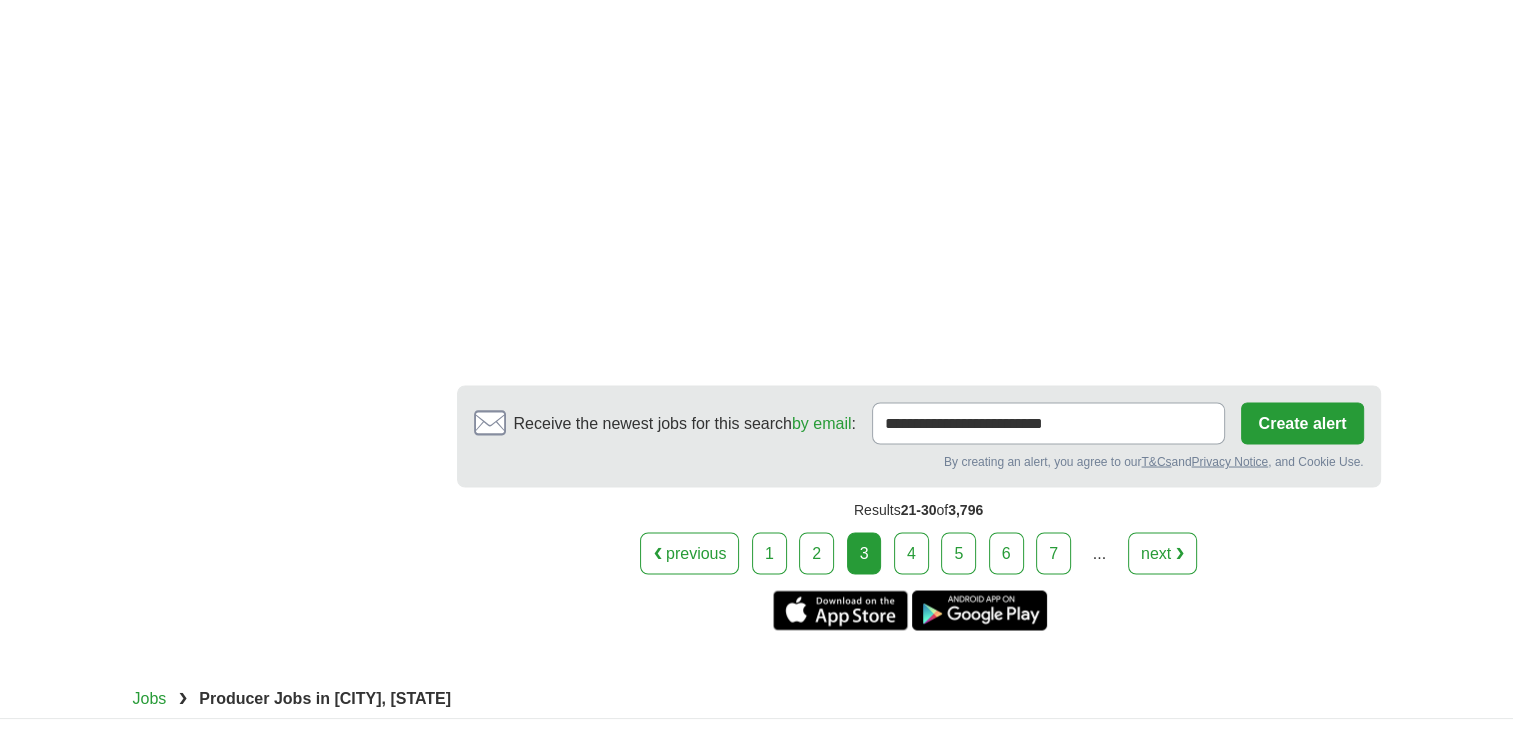 click on "4" at bounding box center (911, 553) 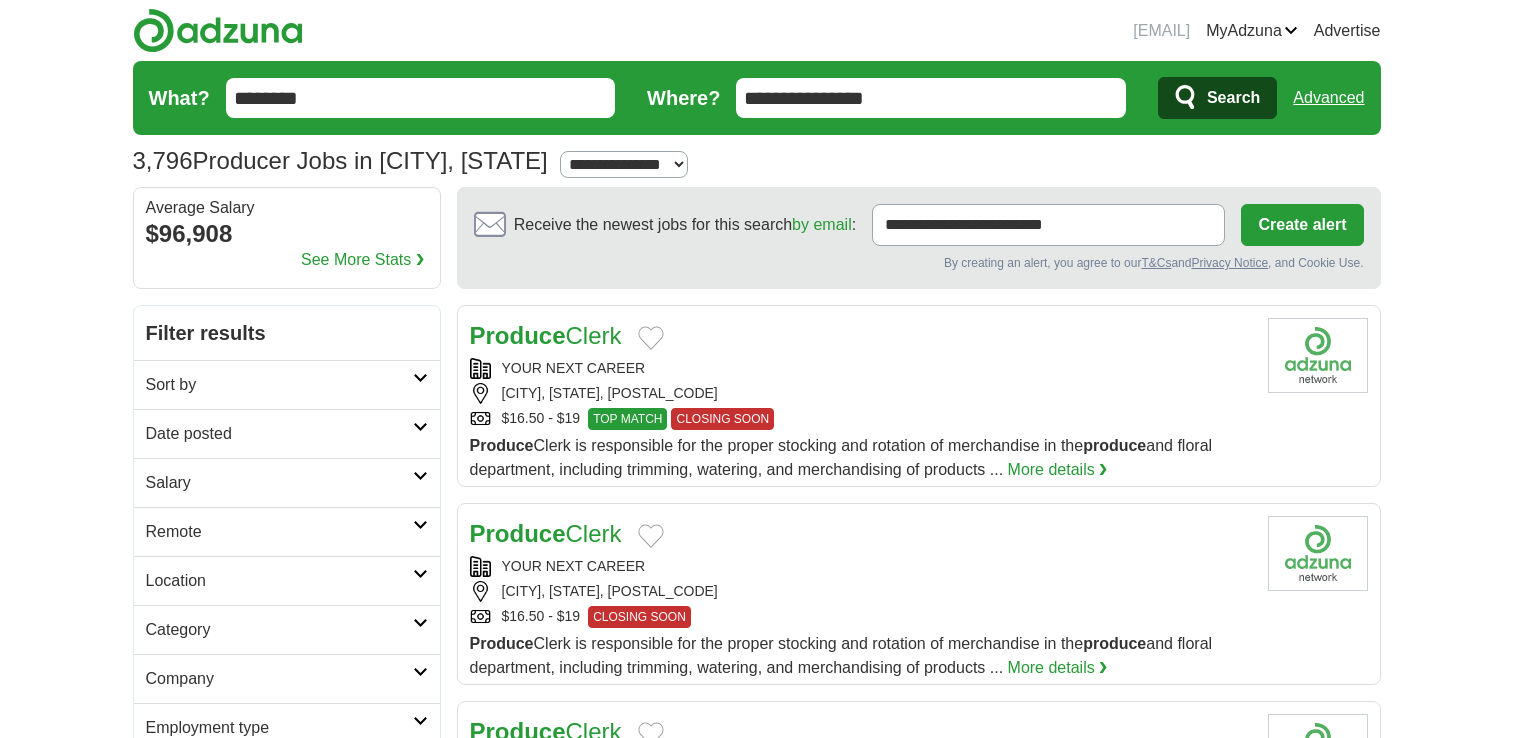 scroll, scrollTop: 0, scrollLeft: 0, axis: both 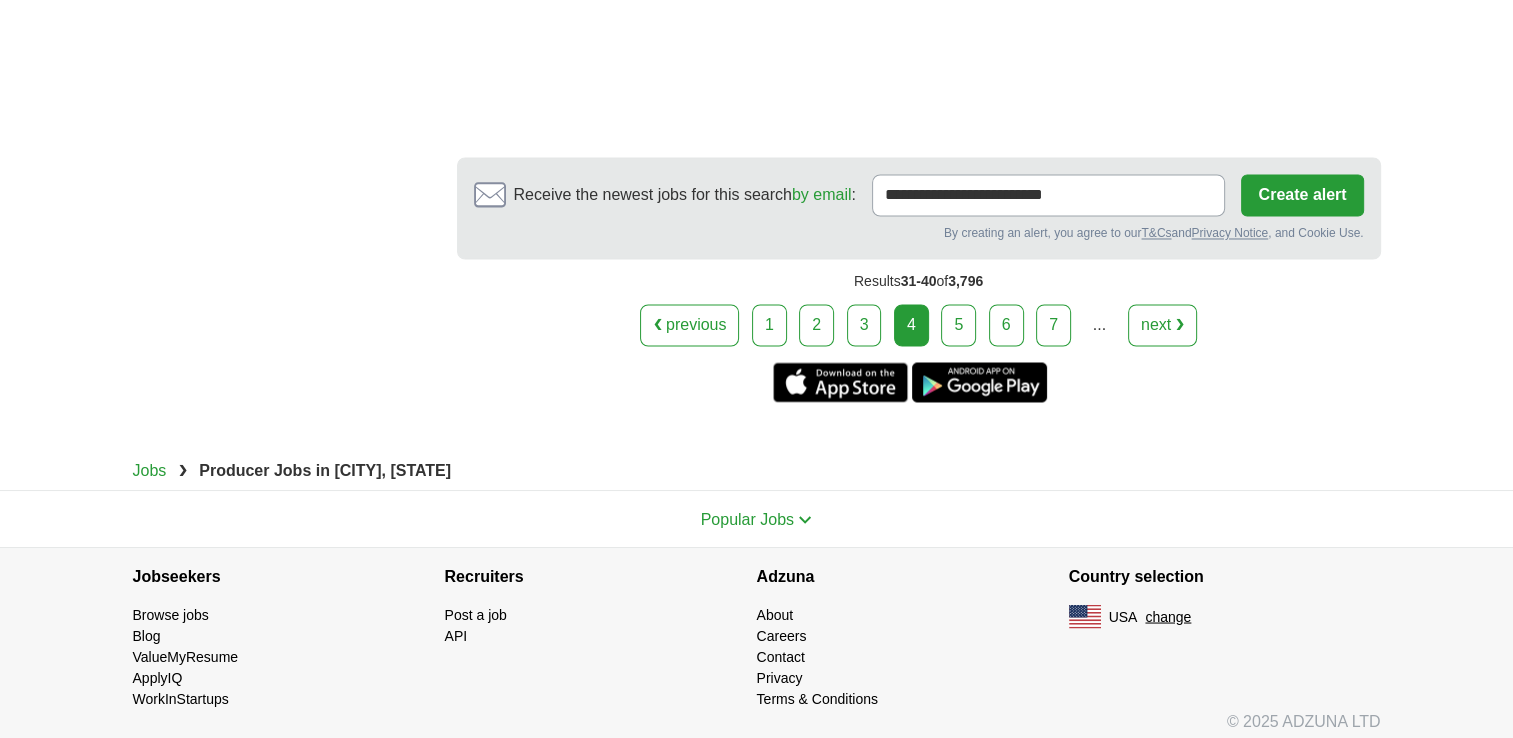 click on "5" at bounding box center (958, 325) 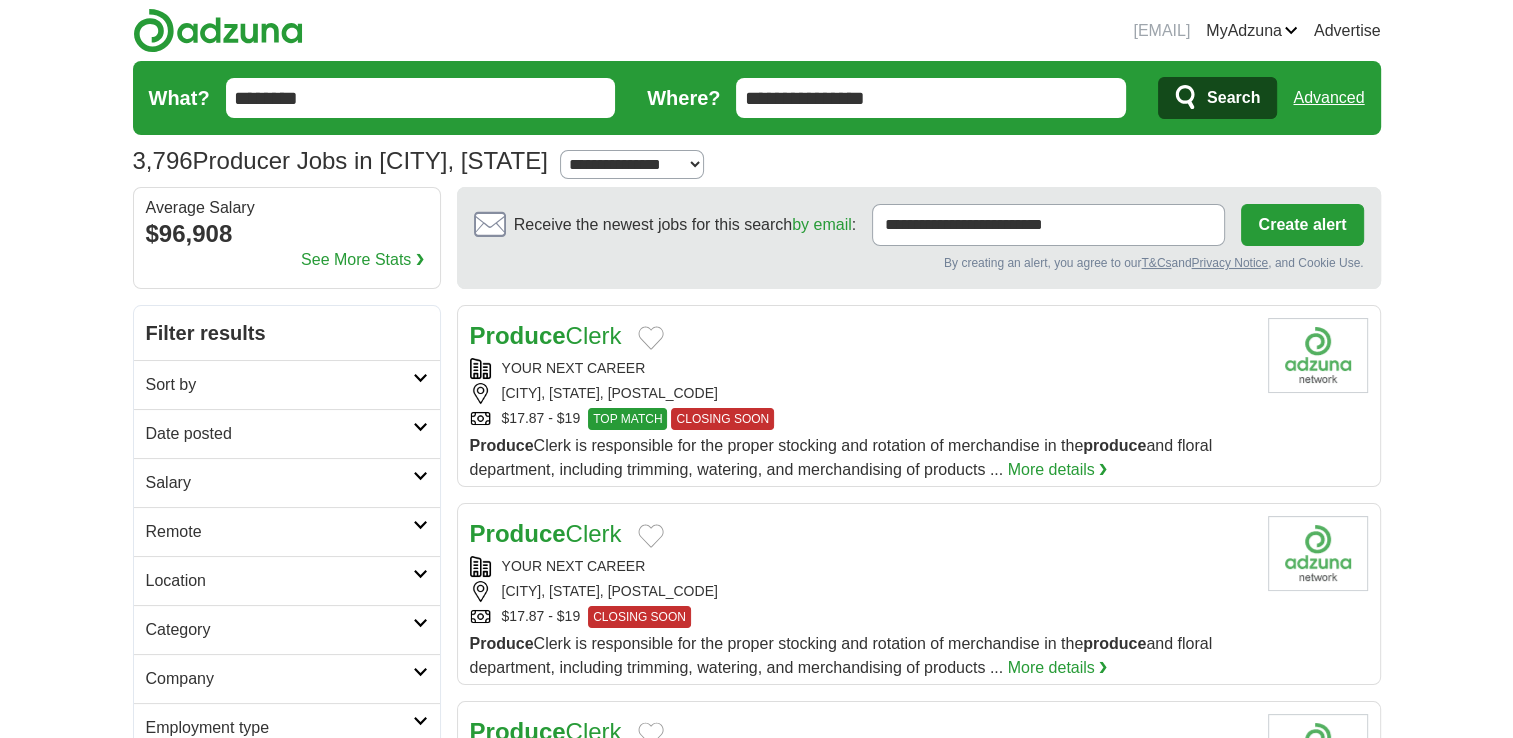 scroll, scrollTop: 300, scrollLeft: 0, axis: vertical 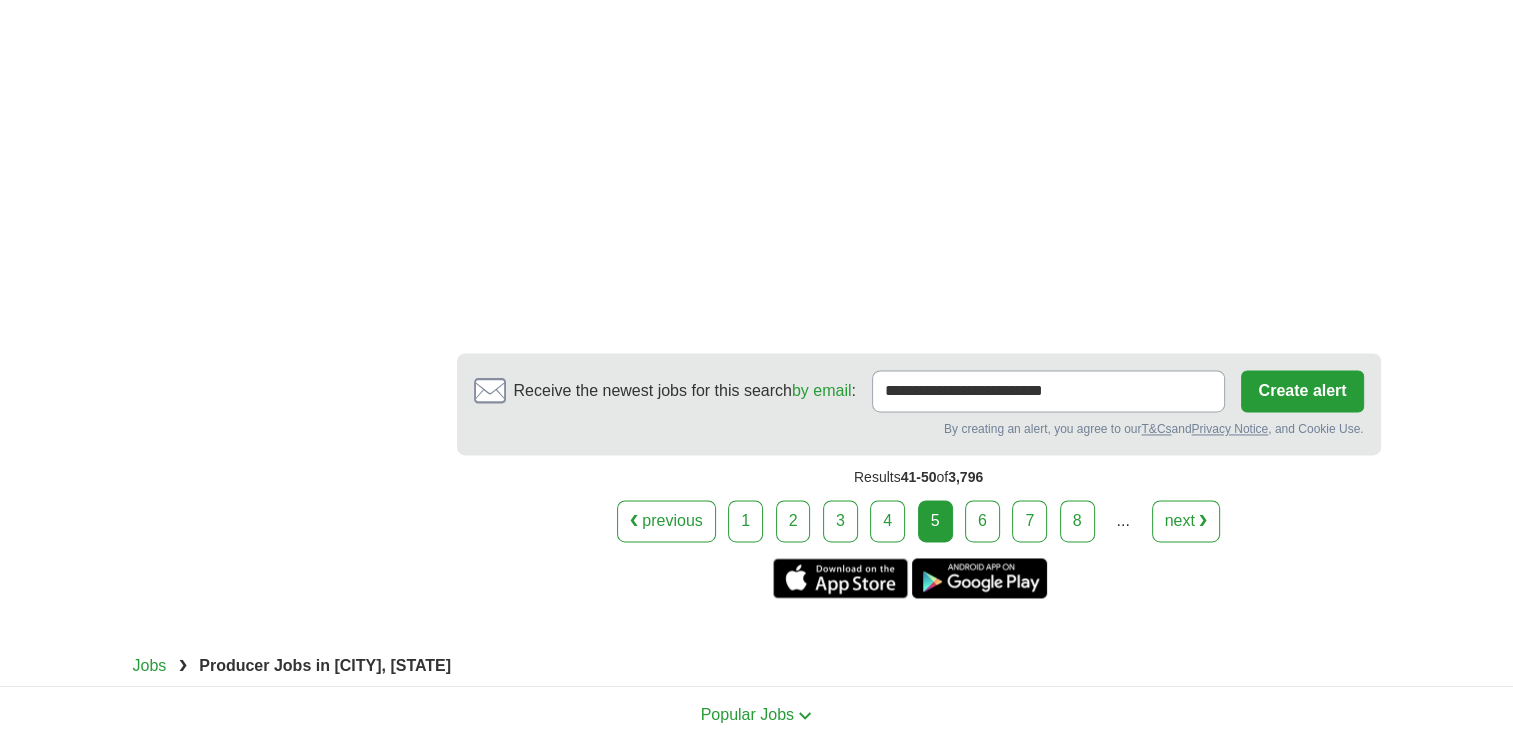 drag, startPoint x: 990, startPoint y: 503, endPoint x: 980, endPoint y: 490, distance: 16.40122 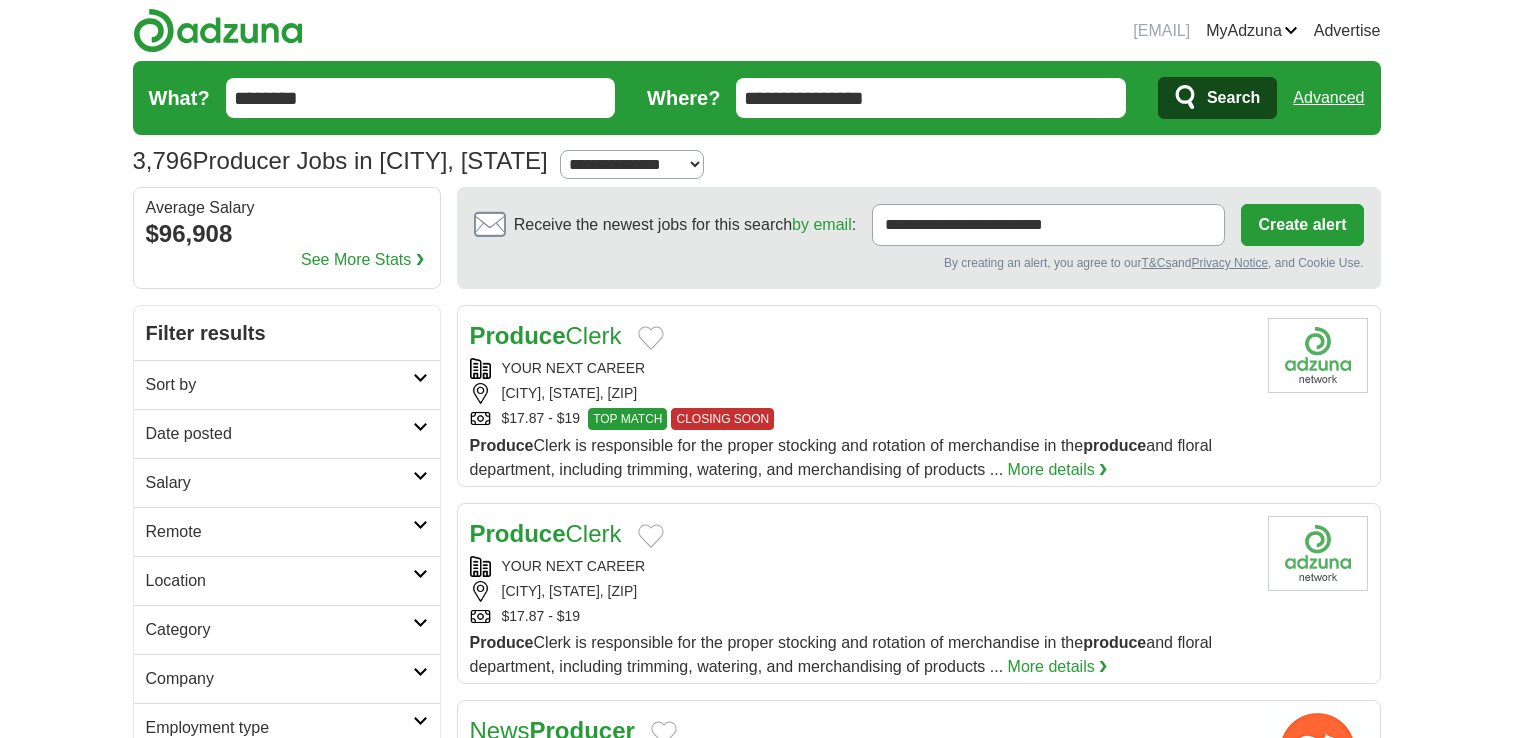 scroll, scrollTop: 0, scrollLeft: 0, axis: both 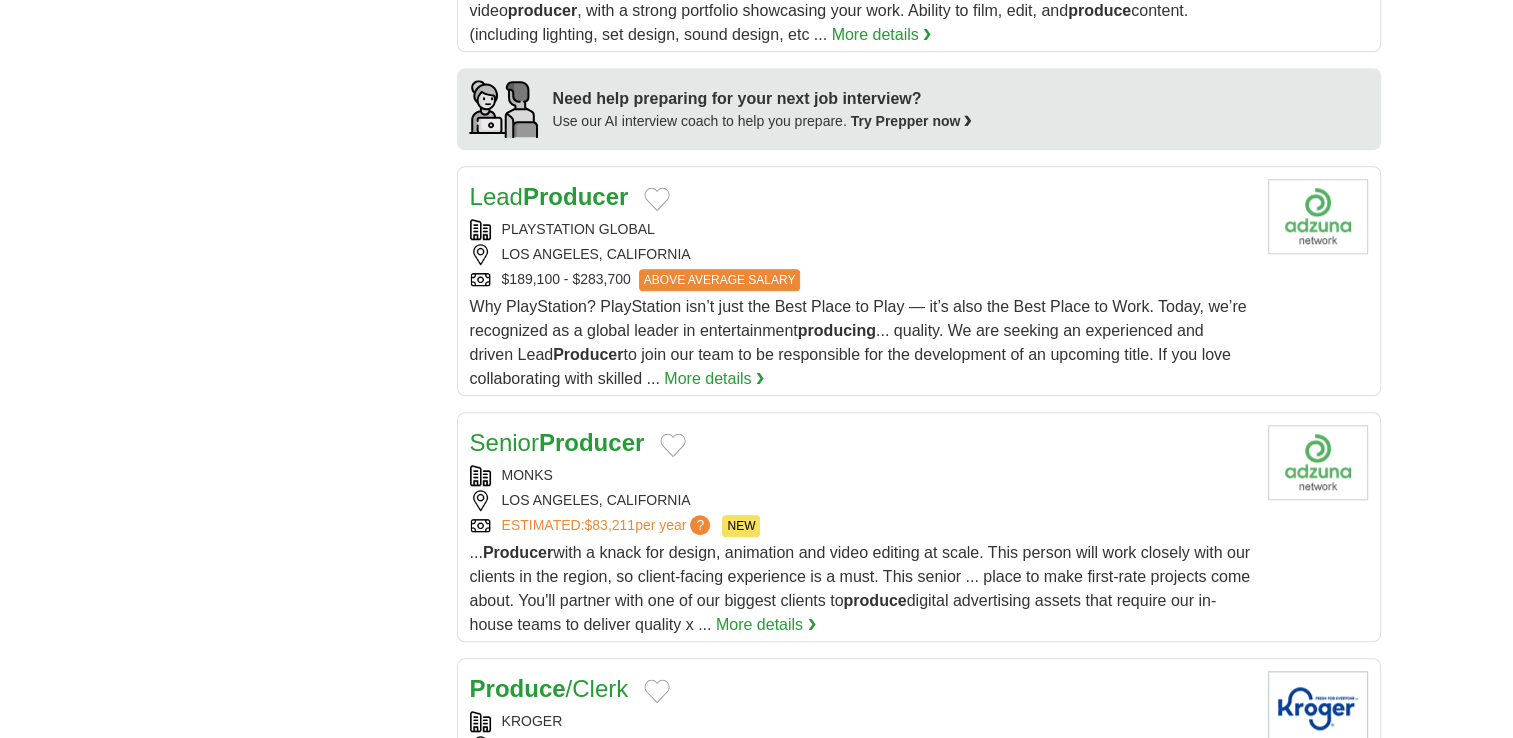 click on "Producer" at bounding box center (575, 196) 